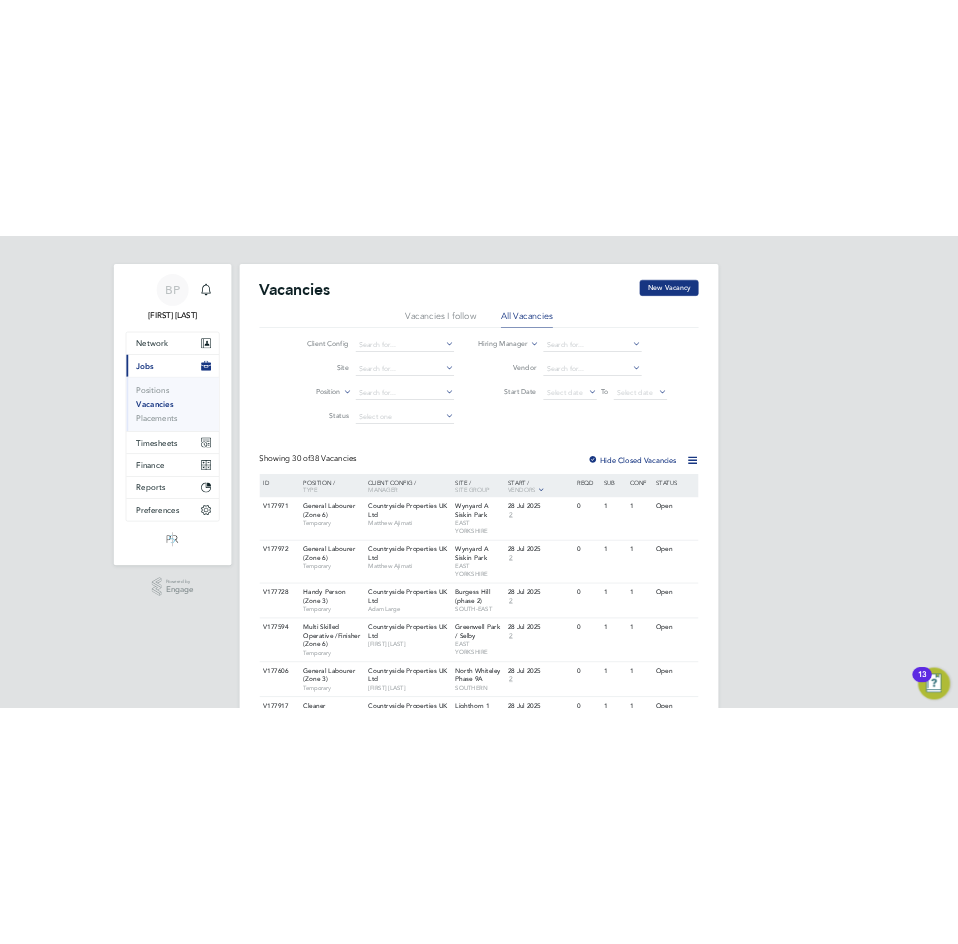 scroll, scrollTop: 0, scrollLeft: 0, axis: both 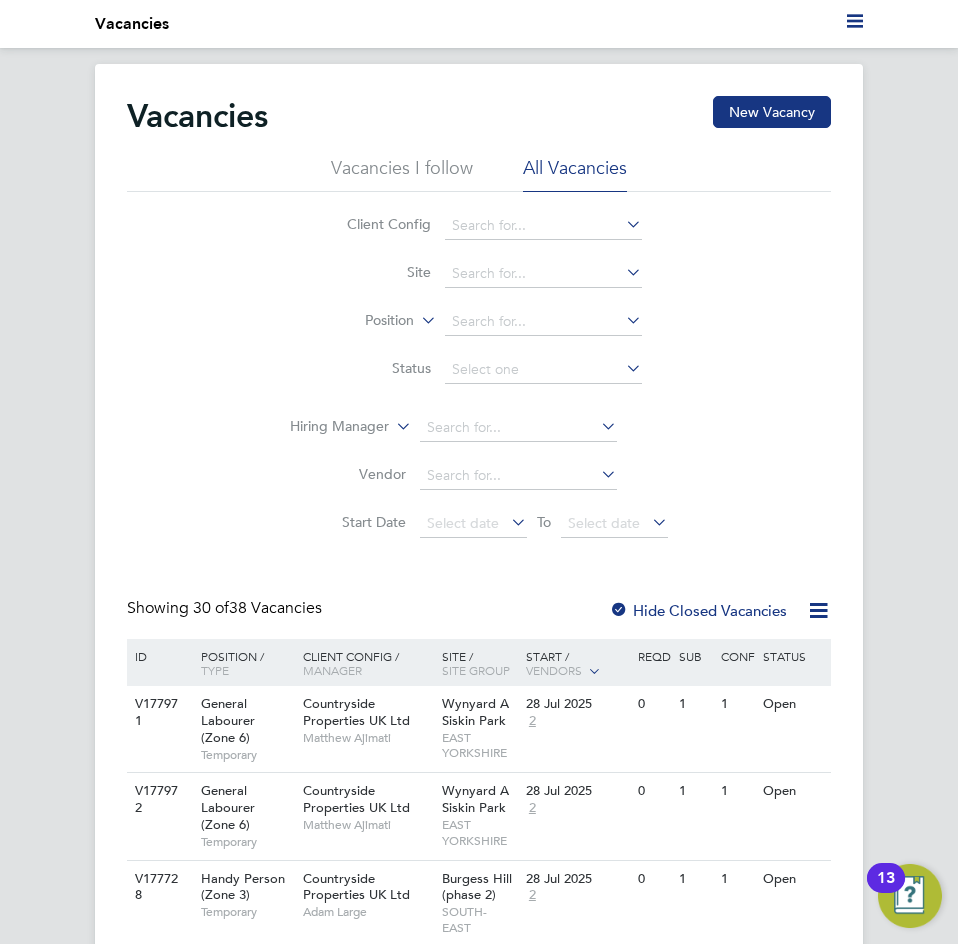 click on "Vacancies New Vacancy Vacancies I follow All Vacancies Client Config     Site     Position     Status   Hiring Manager     Vendor   Start Date
Select date
To
Select date
Showing   30 of  38 Vacancies Hide Closed Vacancies ID  Position / Type   Client Config / Manager Site / Site Group Start / Vendors   Reqd Sub Conf Status V177971 General Labourer (Zone 6)   Temporary Countryside Properties UK Ltd   Matthew Ajimati Wynyard A Siskin Park   EAST YORKSHIRE 28 Jul 2025 2 0 1 1 Open V177972 General Labourer (Zone 6)   Temporary Countryside Properties UK Ltd   Matthew Ajimati Wynyard A Siskin Park   EAST YORKSHIRE 28 Jul 2025 2 0 1 1 Open V177728 Handy Person (Zone 3)   Temporary Countryside Properties UK Ltd   Adam Large Burgess Hill (phase 2)   SOUTH-EAST 28 Jul 2025 2 0 1 1 Open V177594 Multi Skilled Operative /Finisher (Zone 6)   Temporary Countryside Properties UK Ltd   Nathan Lunn Greenwell Park / Selby   EAST YORKSHIRE 28 Jul 2025 2 0 1 1 Open V177606 General Labourer (Zone 3)" 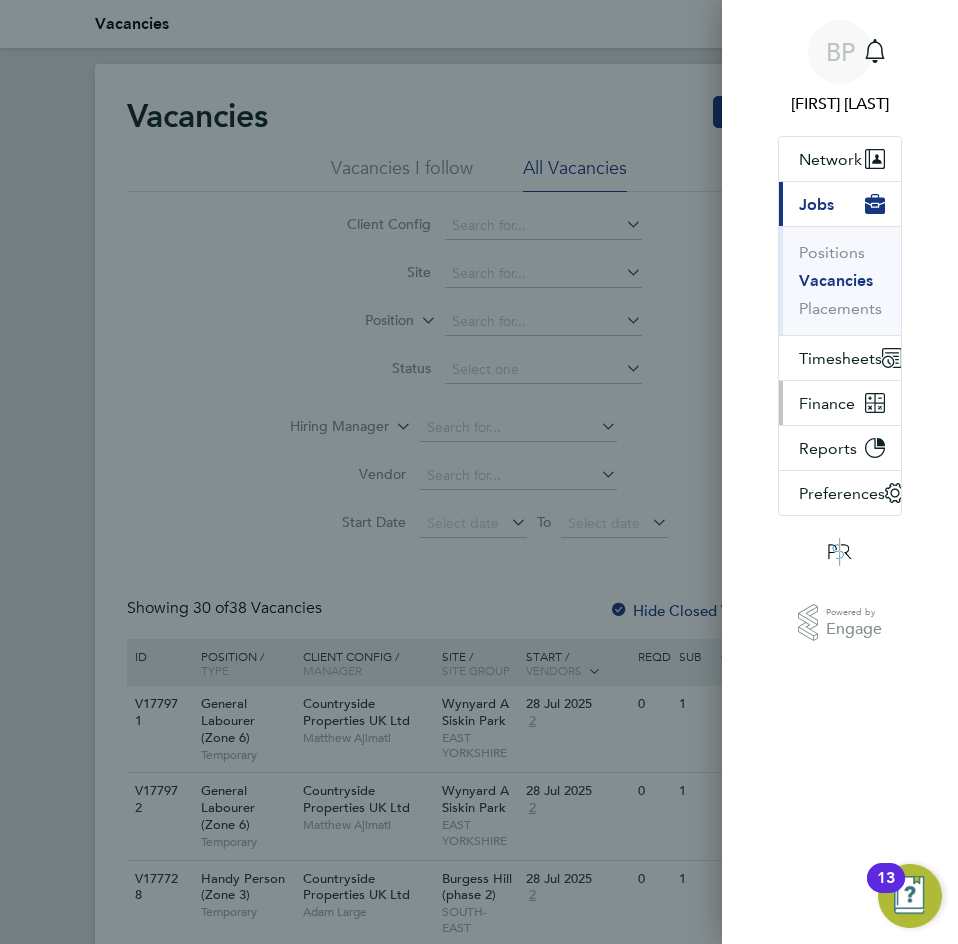 click on "Finance" at bounding box center [827, 403] 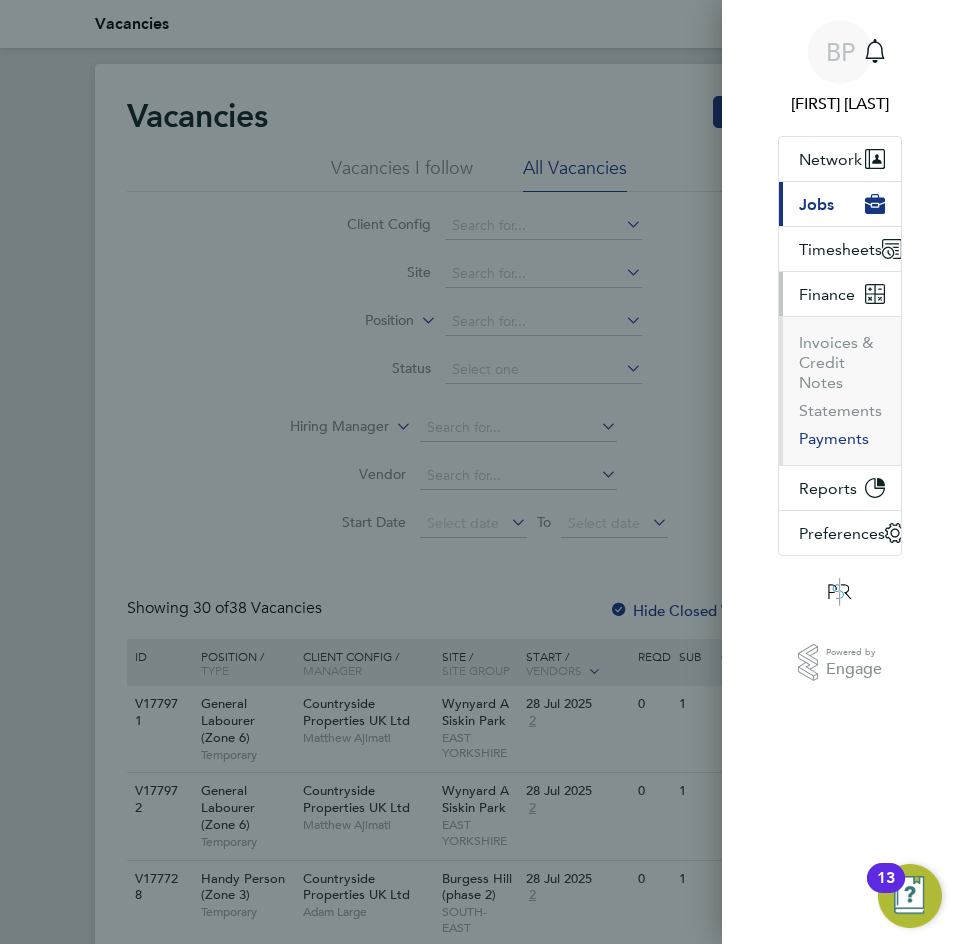 click on "Payments" at bounding box center [834, 439] 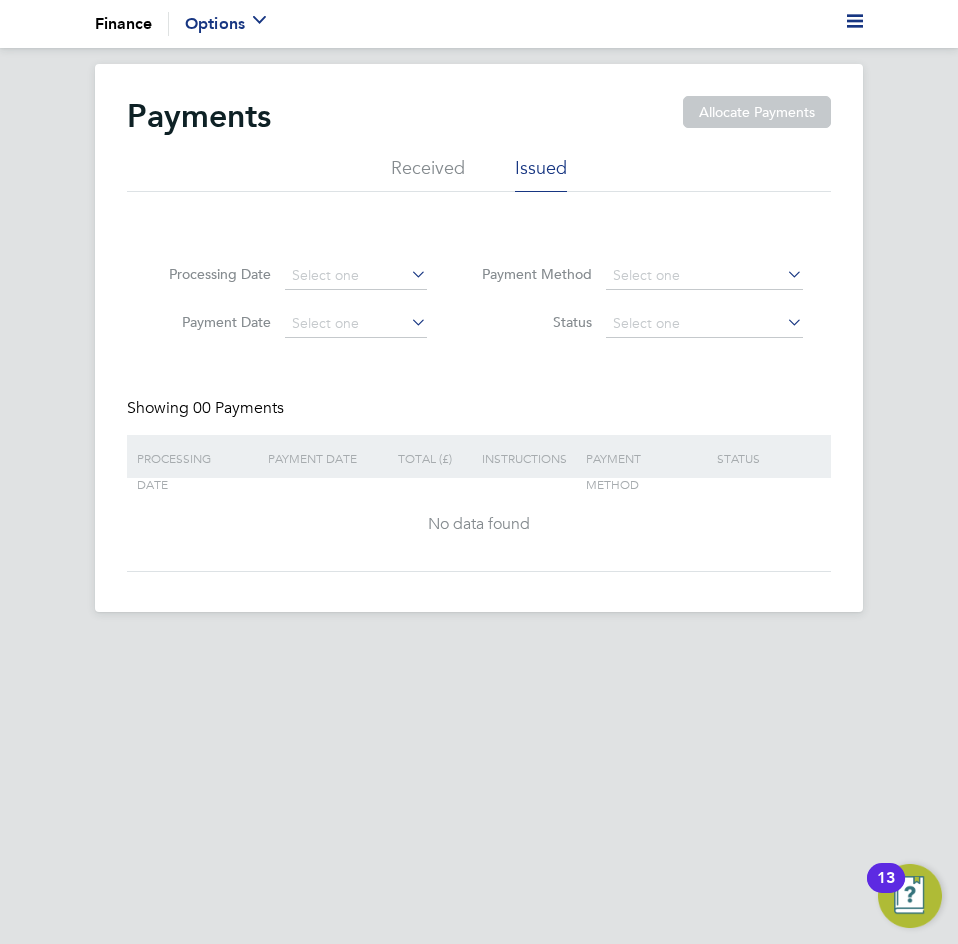 click on "Received" 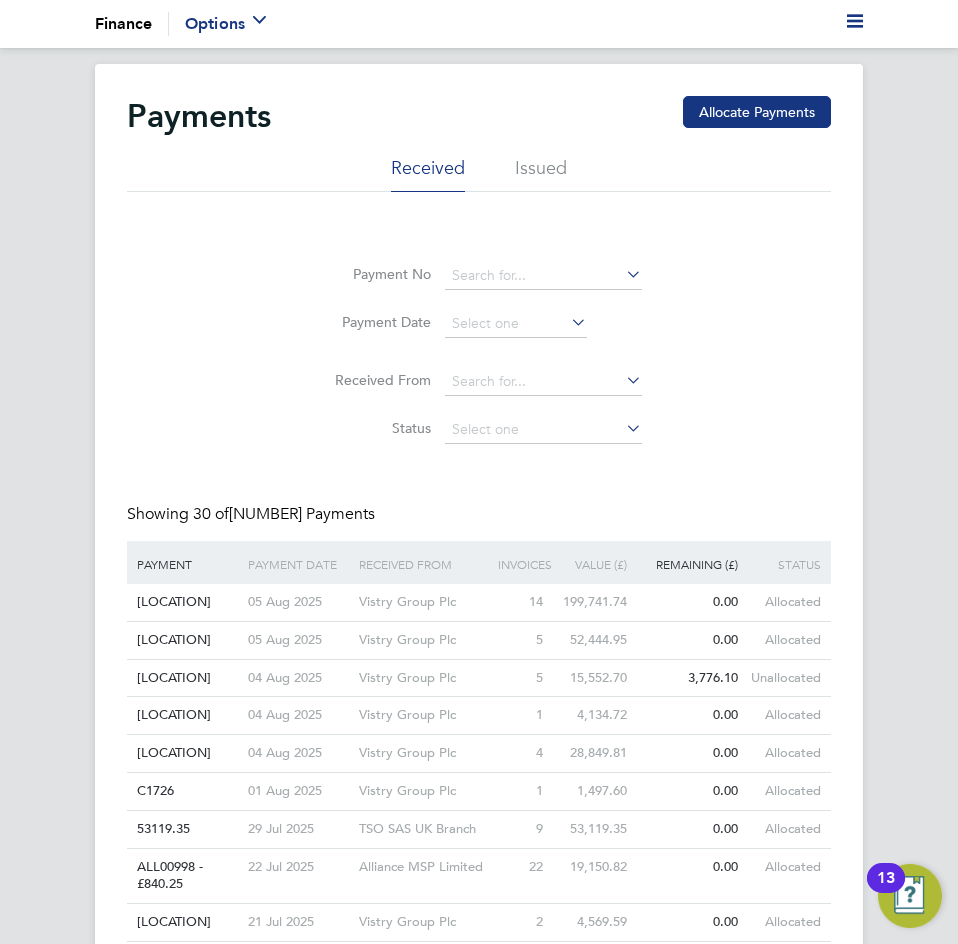 click on "Current page:   Finance   Options
Configuration" at bounding box center (479, 24) 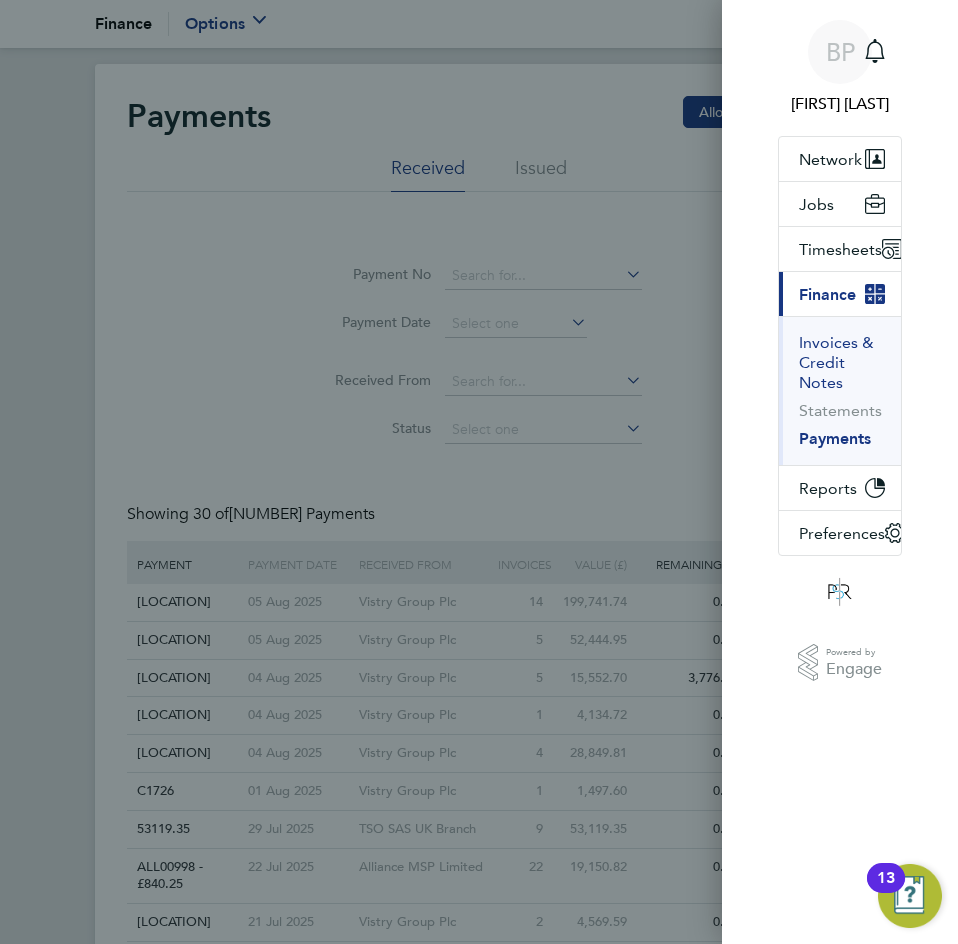 click on "Invoices & Credit Notes" at bounding box center [842, 363] 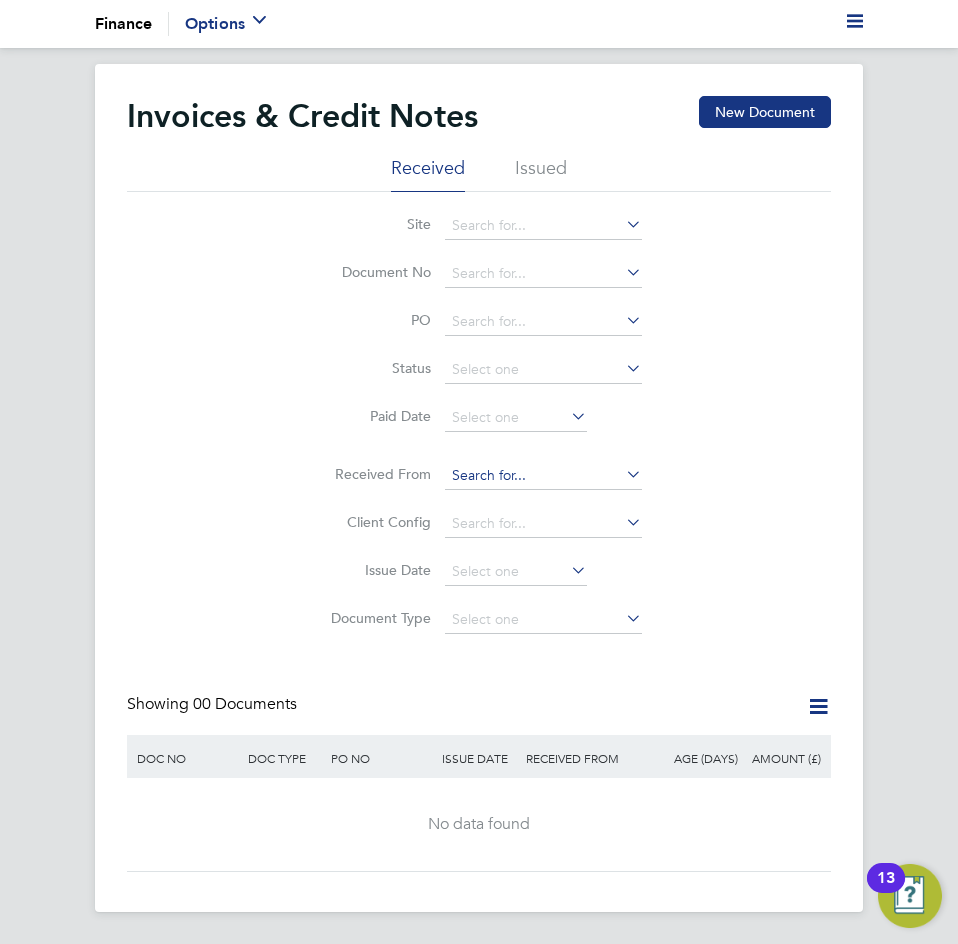 click 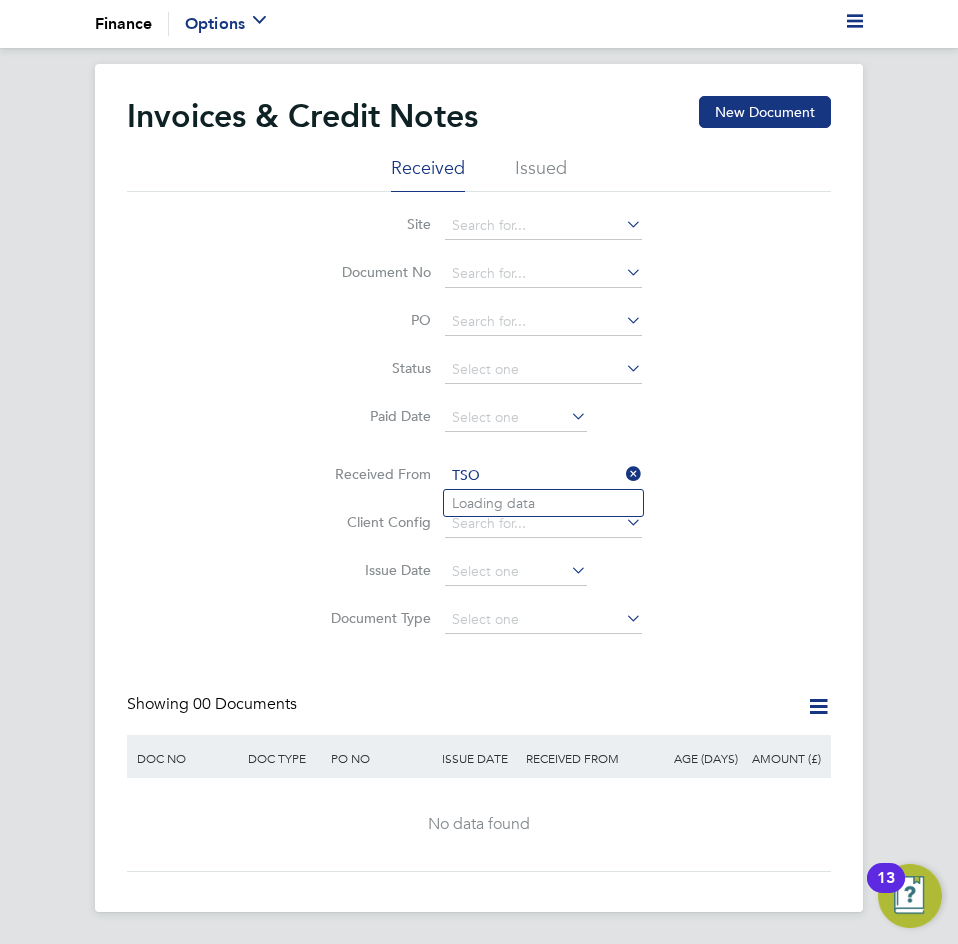 type on "TSO" 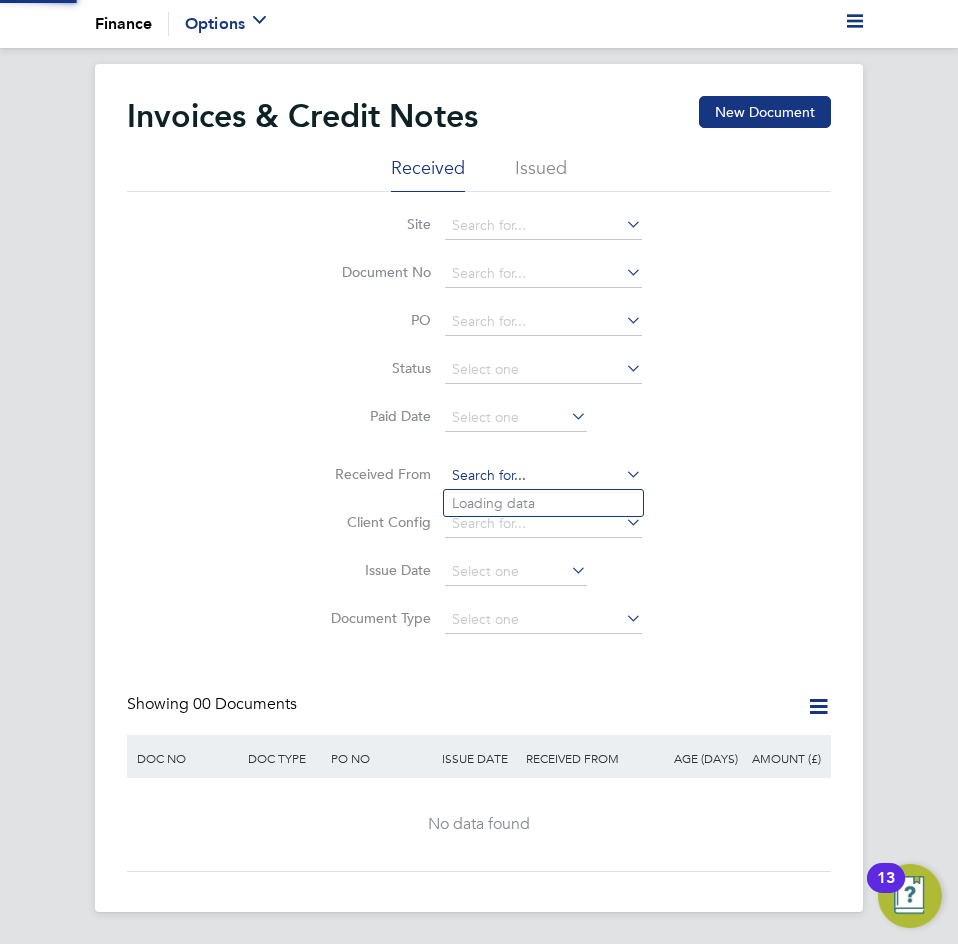 click 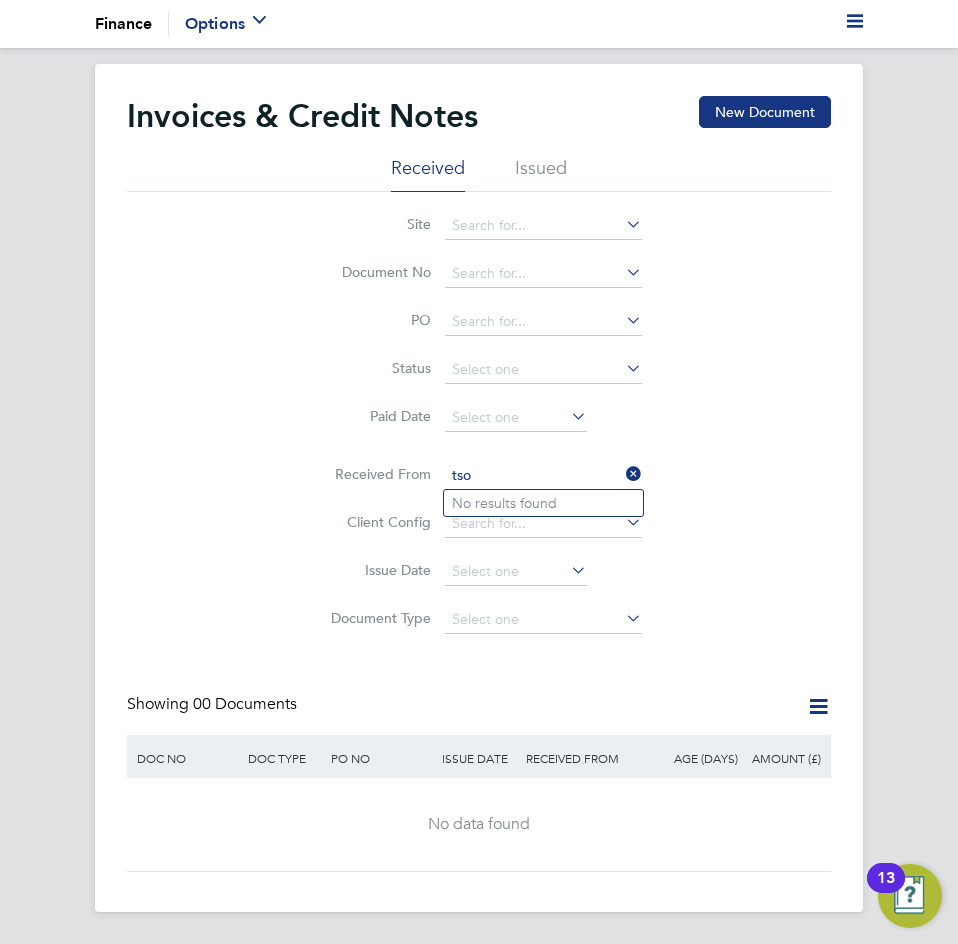 type on "tso" 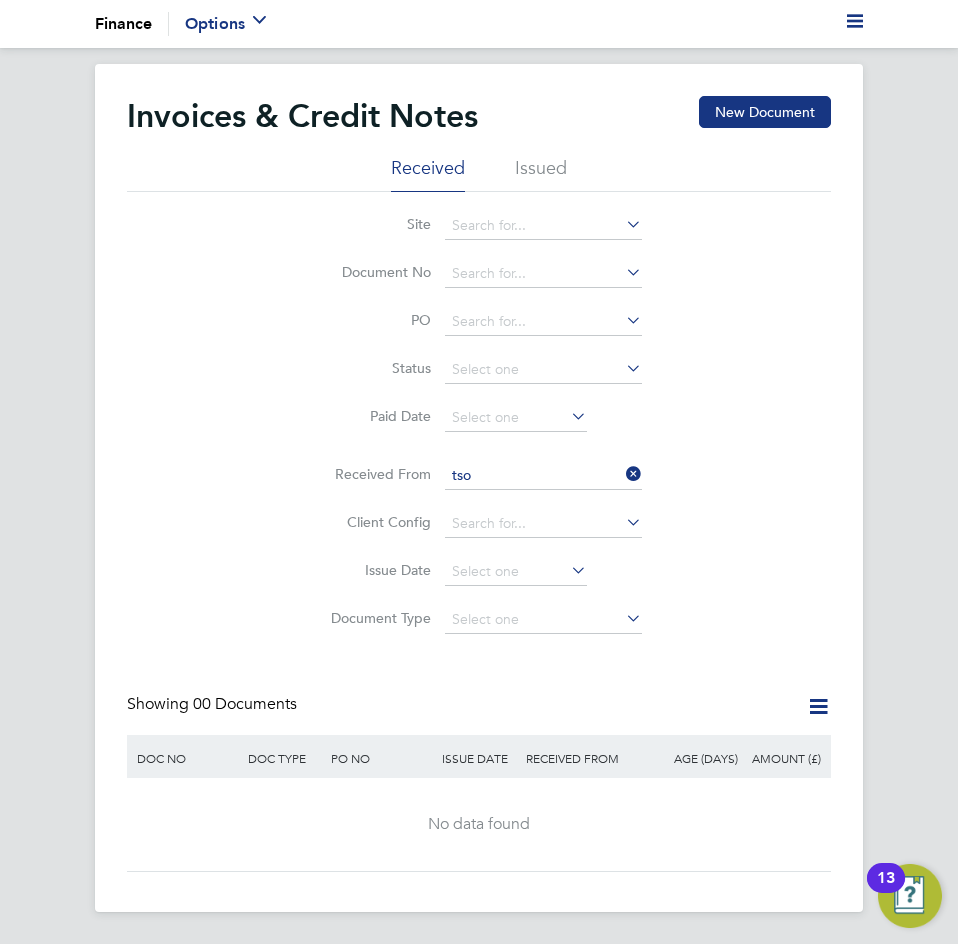 click on "Site   Document No   PO   Status   Paid Date   Issued To   Received From   tso Client Config   Issue Date   Document Type" 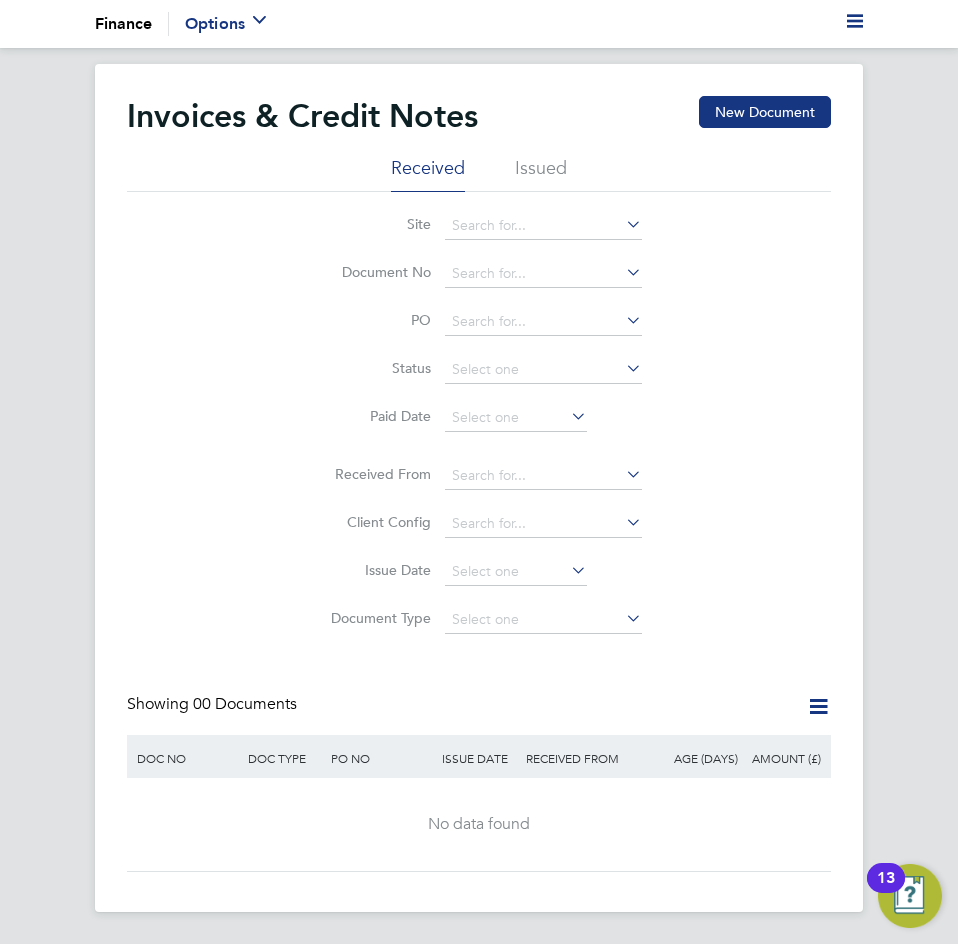 click on "Issued" 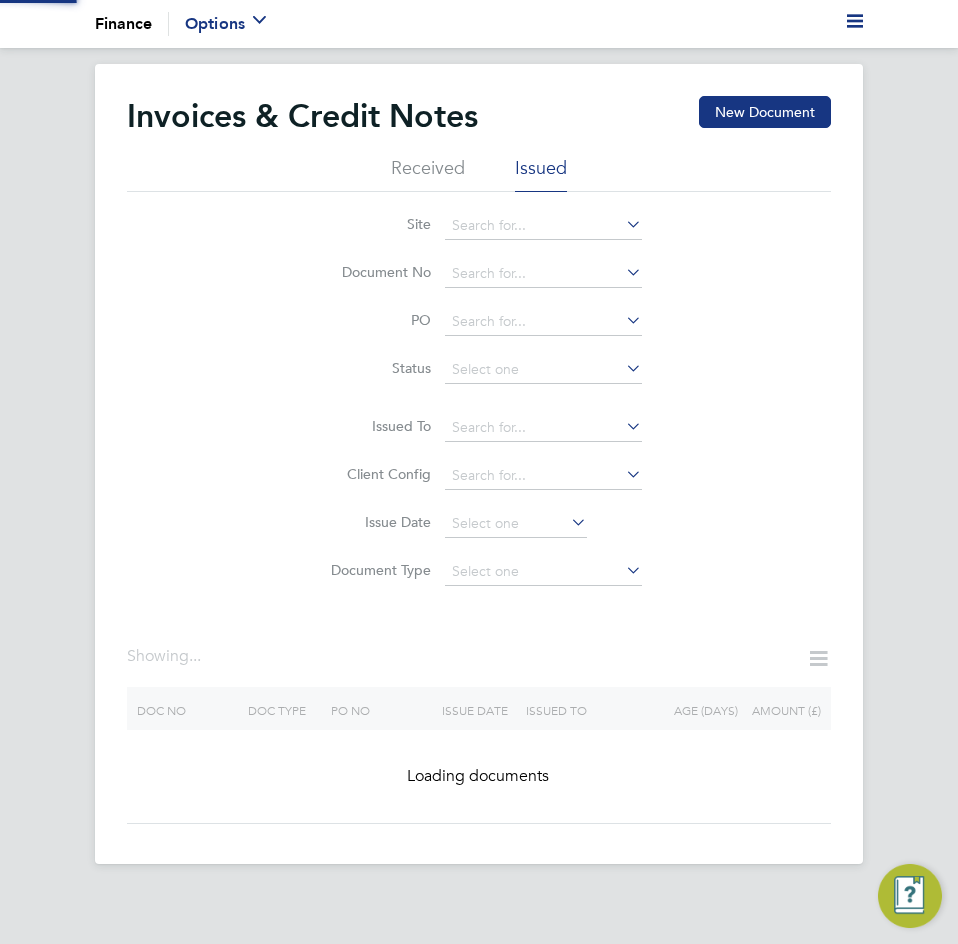 click on "Issued To" 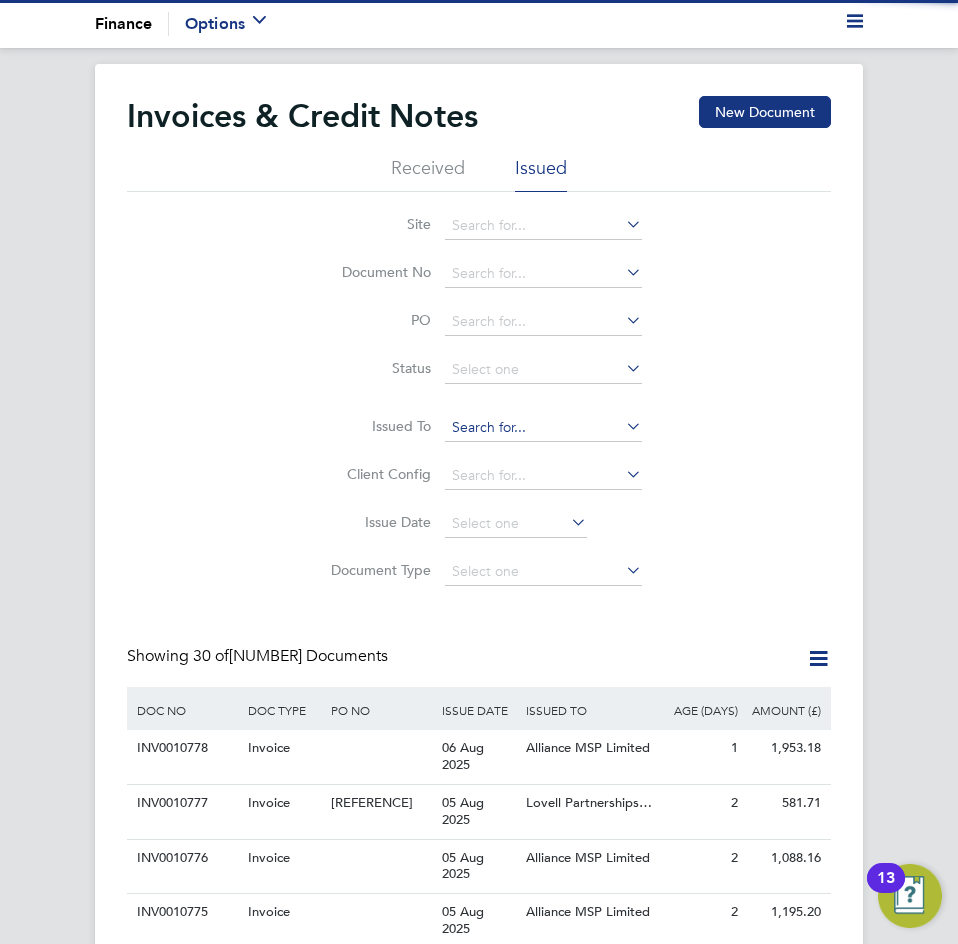 scroll, scrollTop: 10, scrollLeft: 10, axis: both 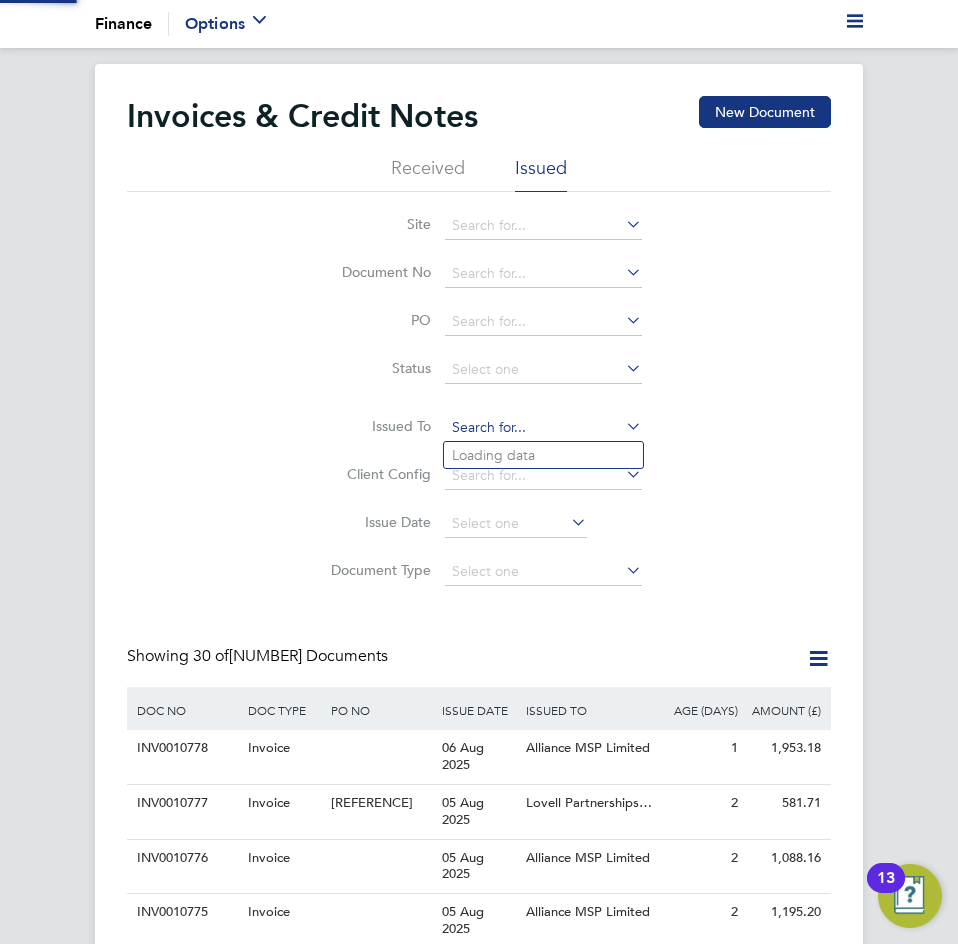 click 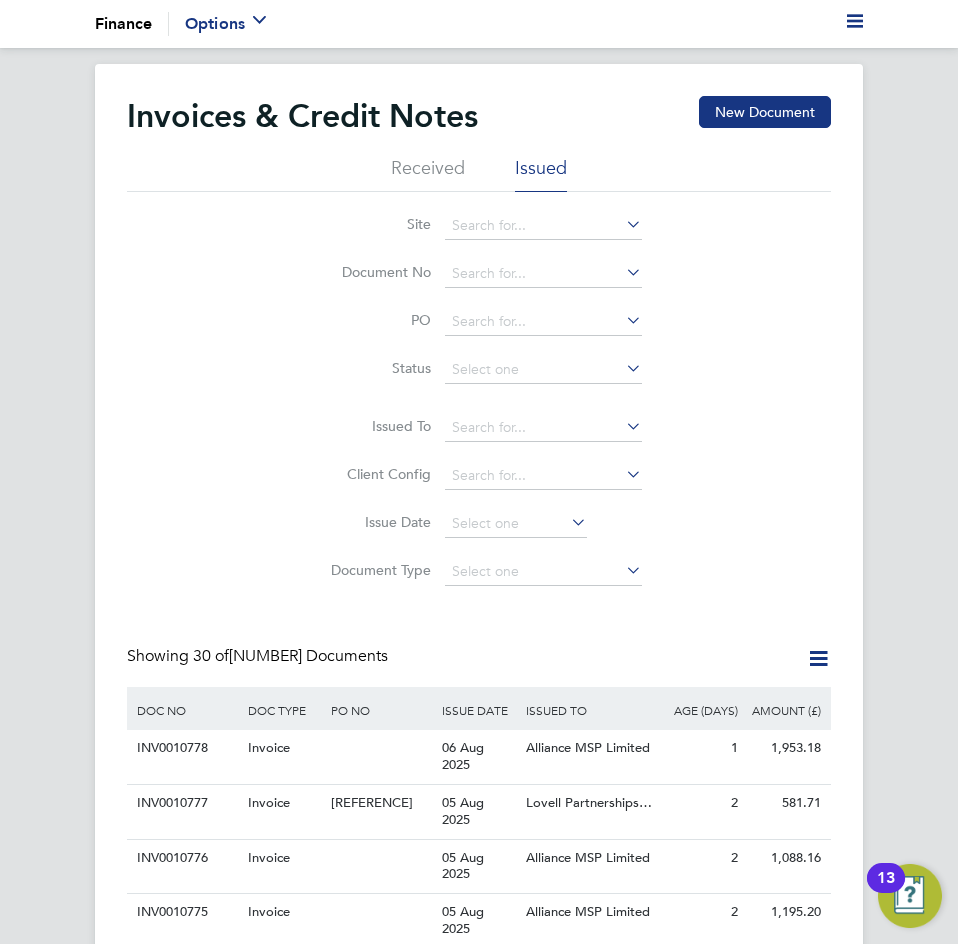 click on "TSO SAS UK Branch" 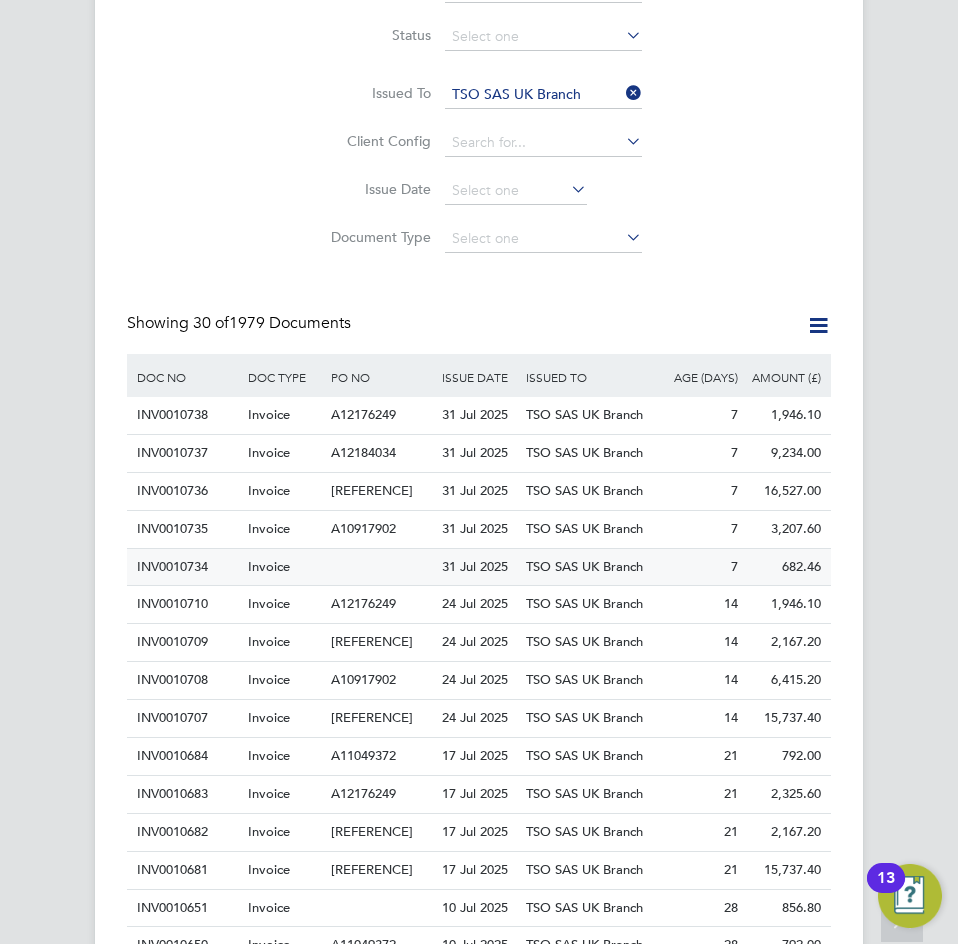 click on "TSO SAS UK Branch" 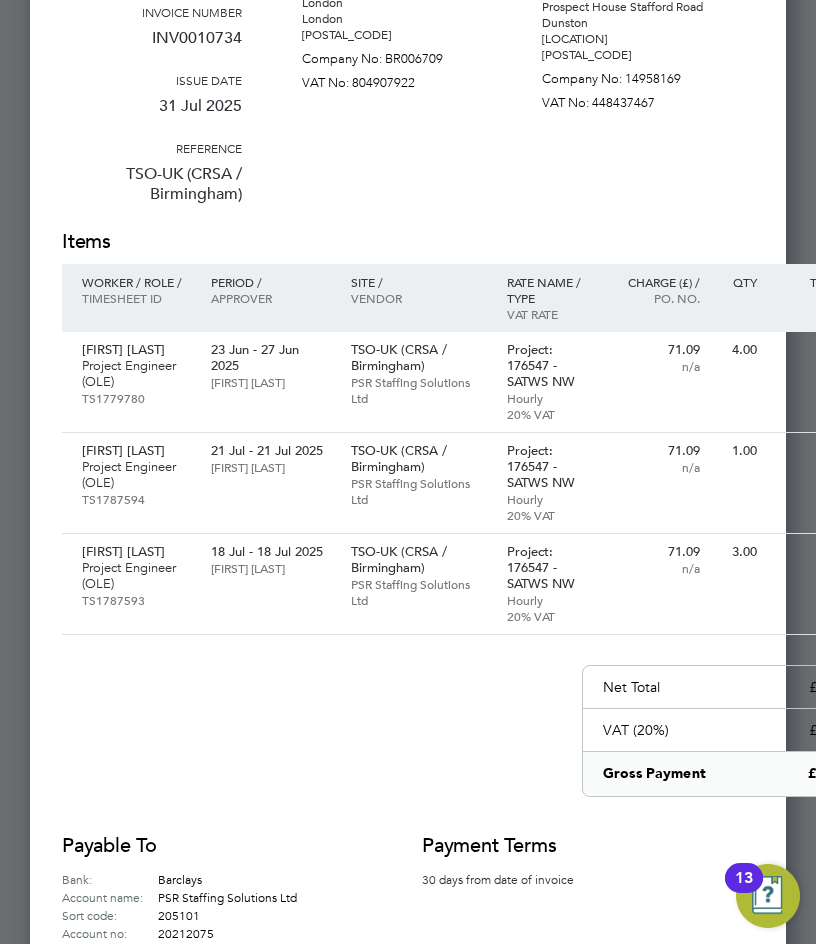 click on "Invoice
Amount
£682.46
Invoice number
INV0010734
Issue date
31 Jul 2025
Reference
TSO-UK (CRSA / Birmingham)
Issued to
TSO SAS UK Branch
[NUMBER] [STREET]
[CITY]
[CITY]
[POSTAL_CODE]
Company No: BR006709
VAT No: 804907922
Issued by
PSR Staffing Solutions Ltd
Prospect House Stafford Road
Dunston
Stafford
[POSTAL_CODE]
Company No: 14958169
VAT No: 448437467
Items
Period /" at bounding box center [472, 373] 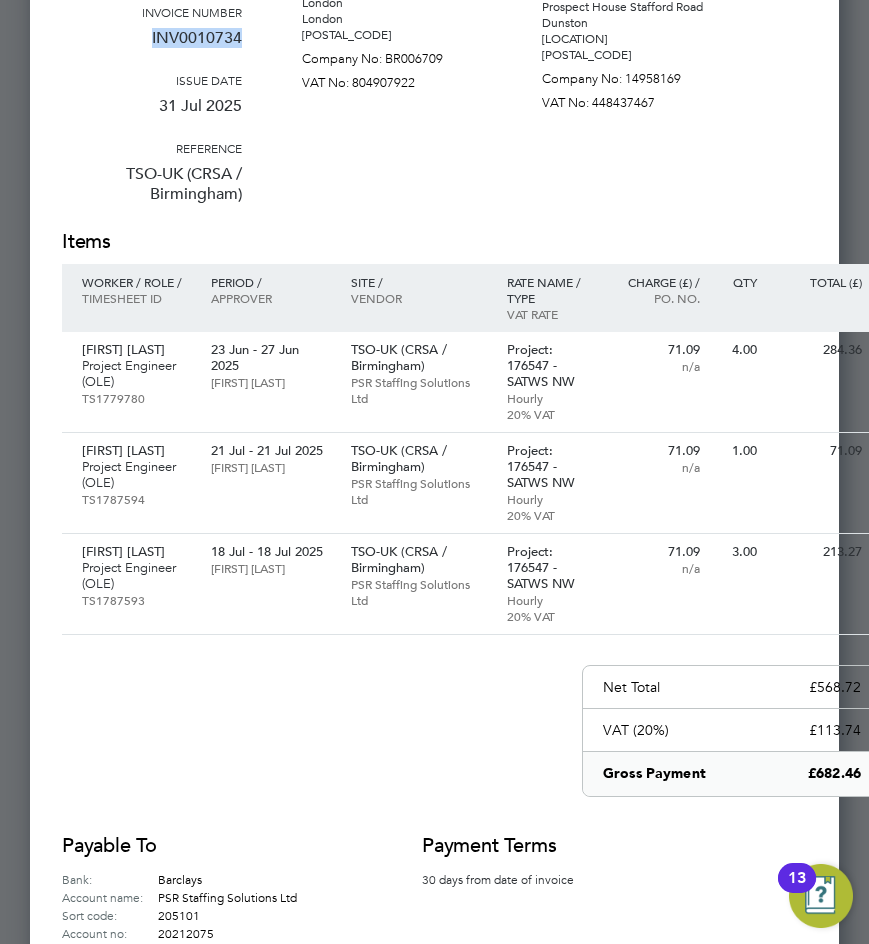 drag, startPoint x: 245, startPoint y: 38, endPoint x: 137, endPoint y: 35, distance: 108.04166 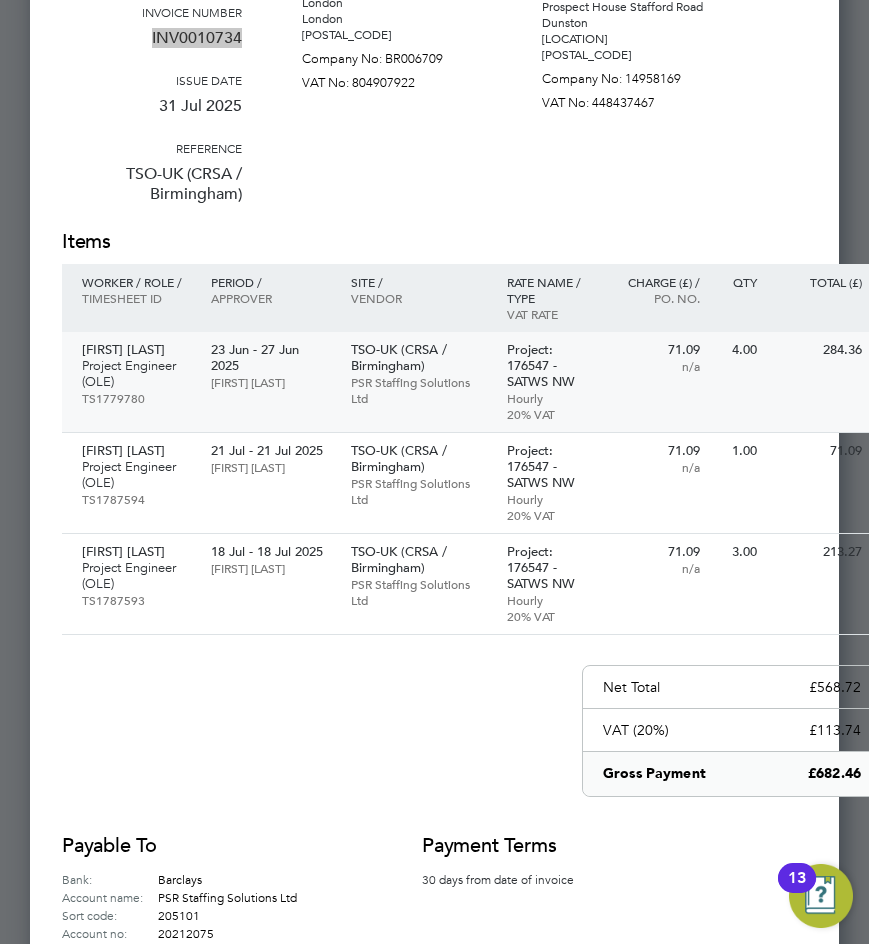 scroll, scrollTop: 0, scrollLeft: 0, axis: both 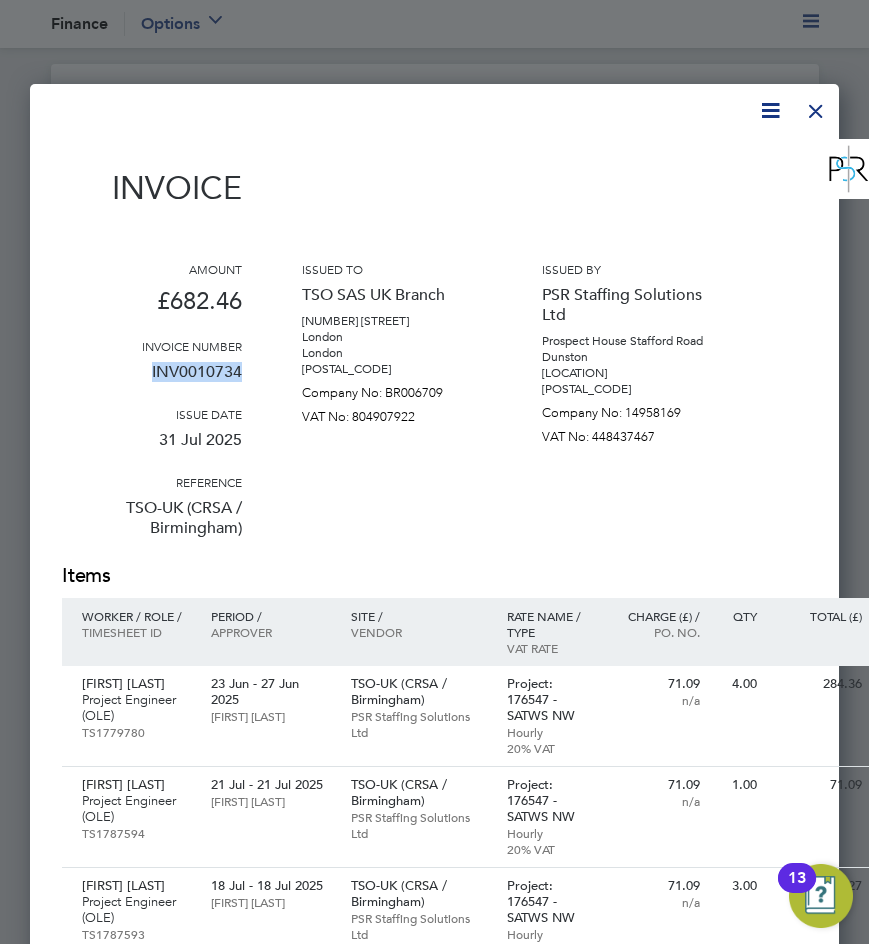 click at bounding box center [816, 106] 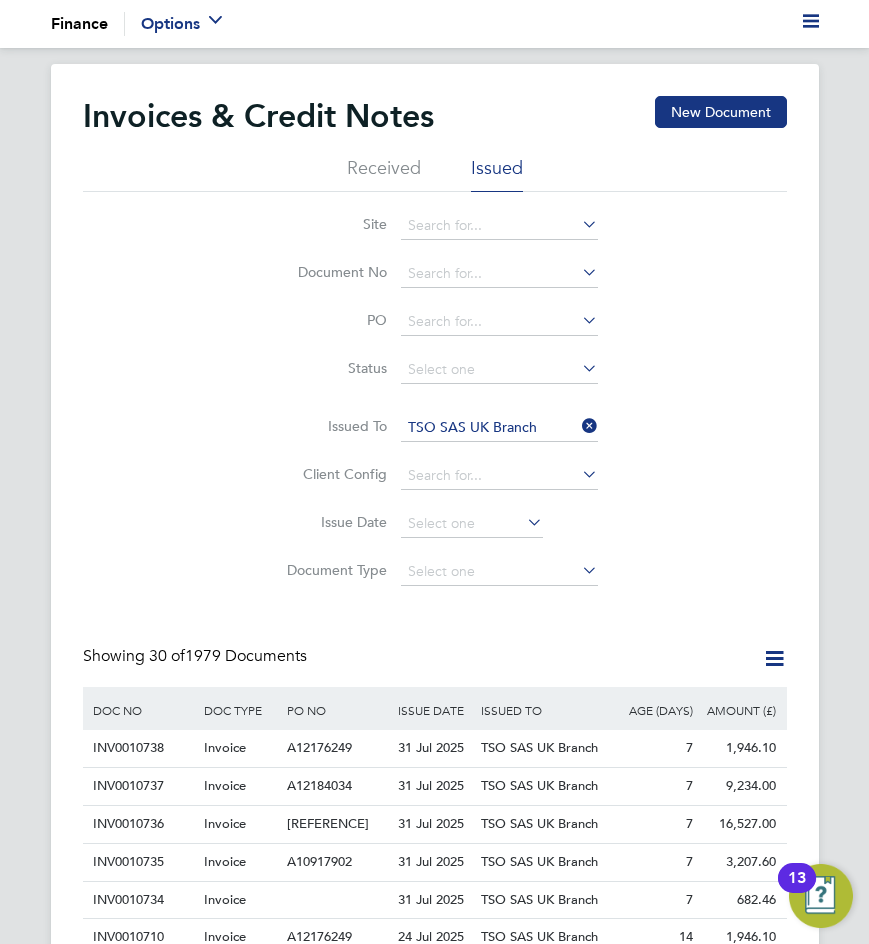click 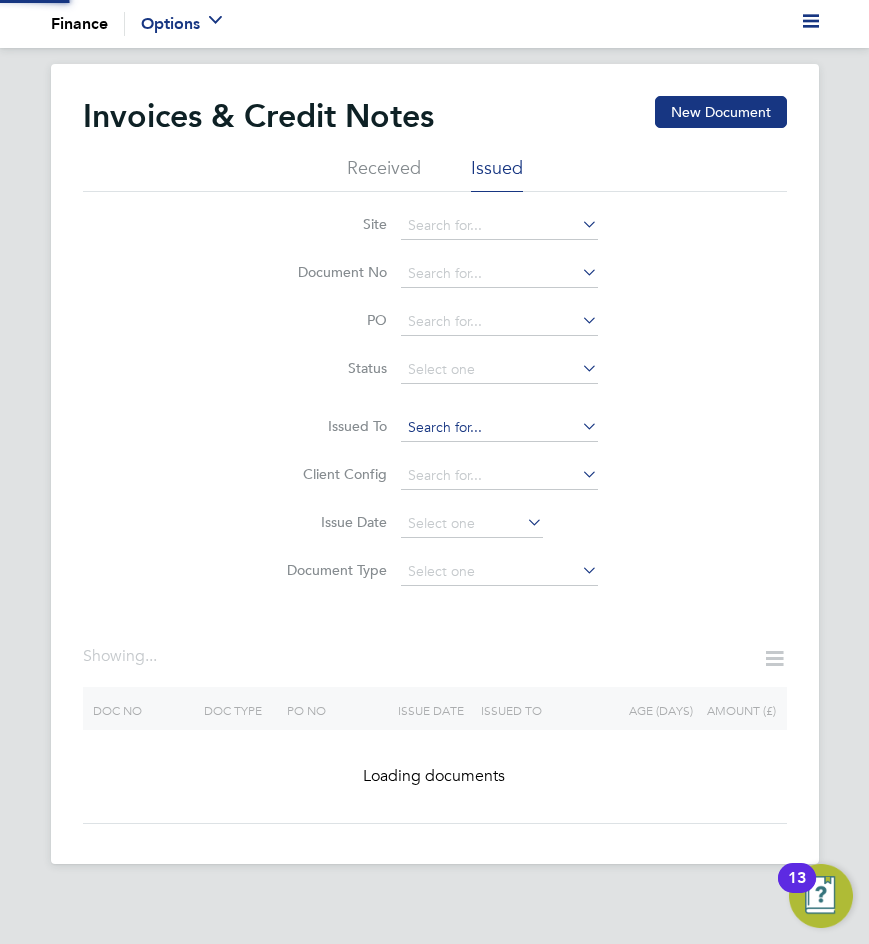 click 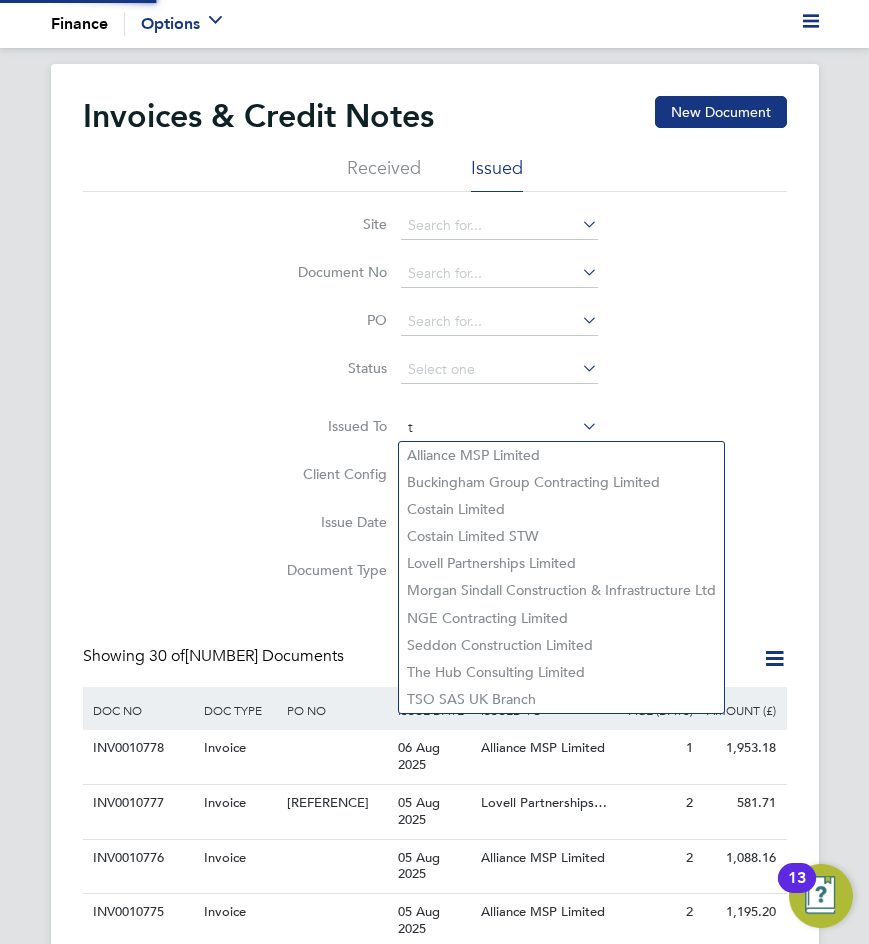 scroll, scrollTop: 10, scrollLeft: 10, axis: both 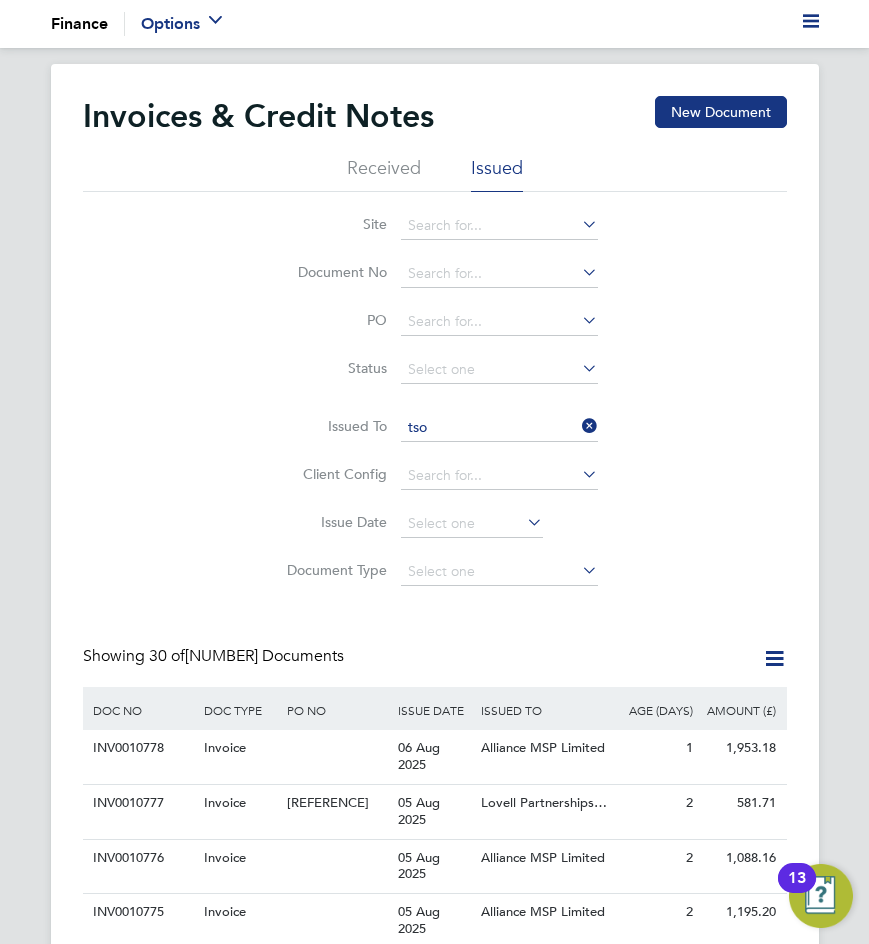click on "TSO SAS UK Branch" 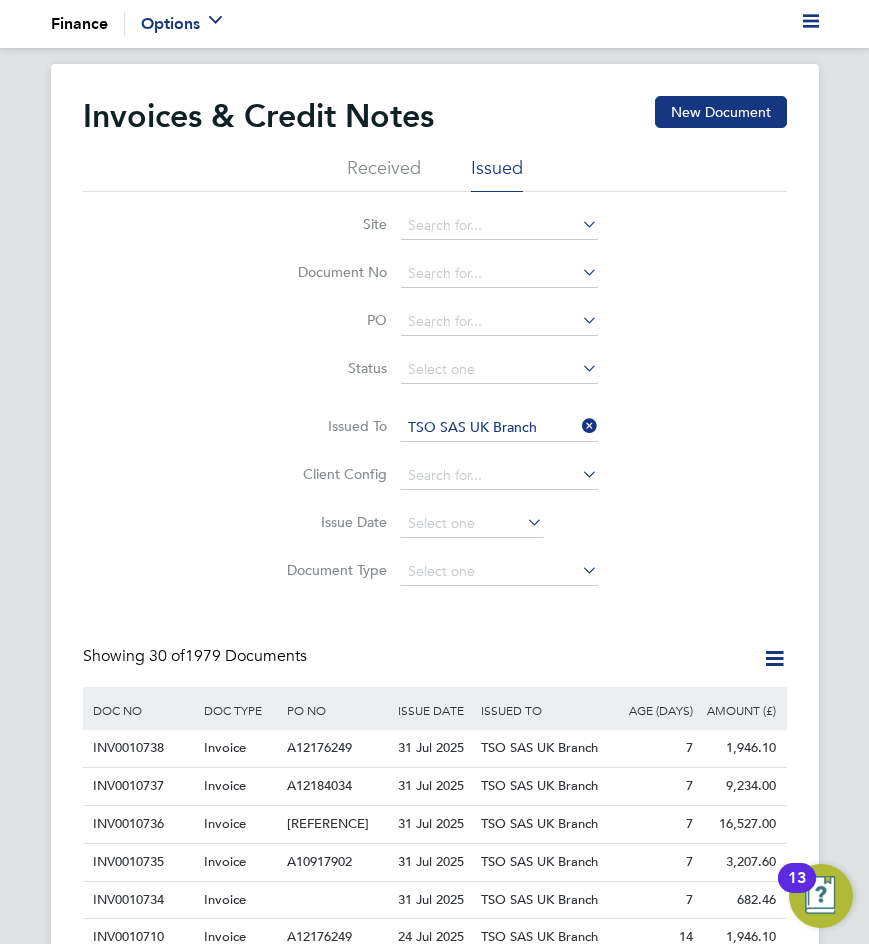 click on "Issued To   TSO SAS UK Branch" 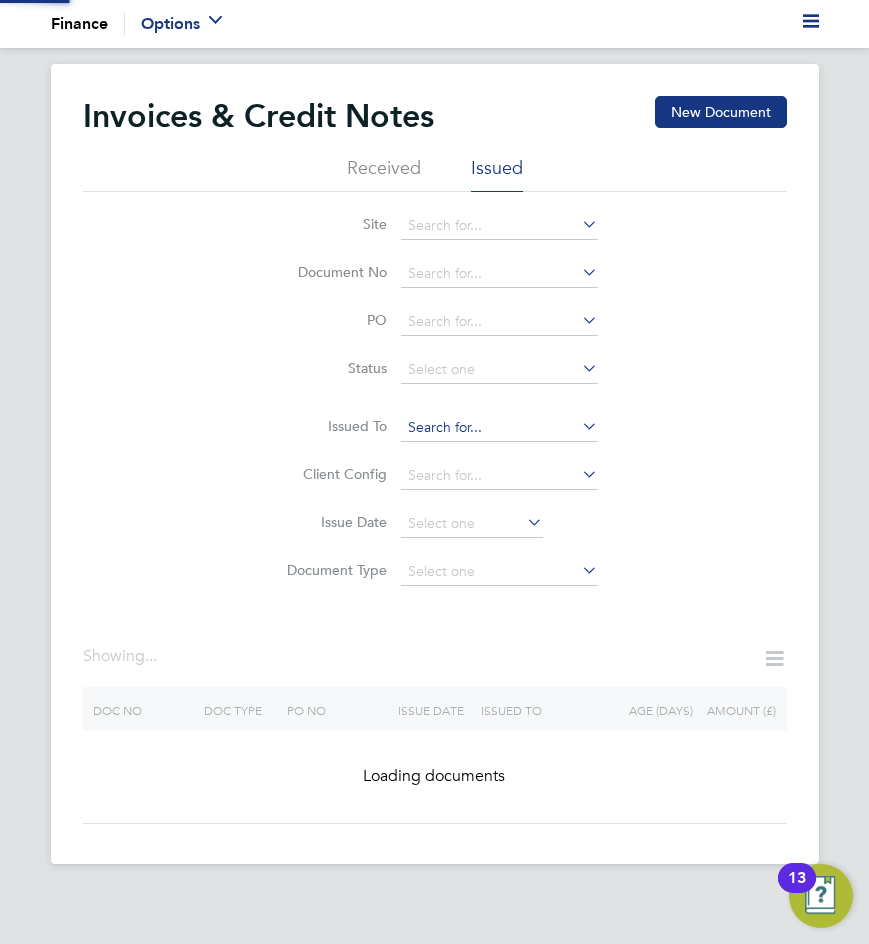 click 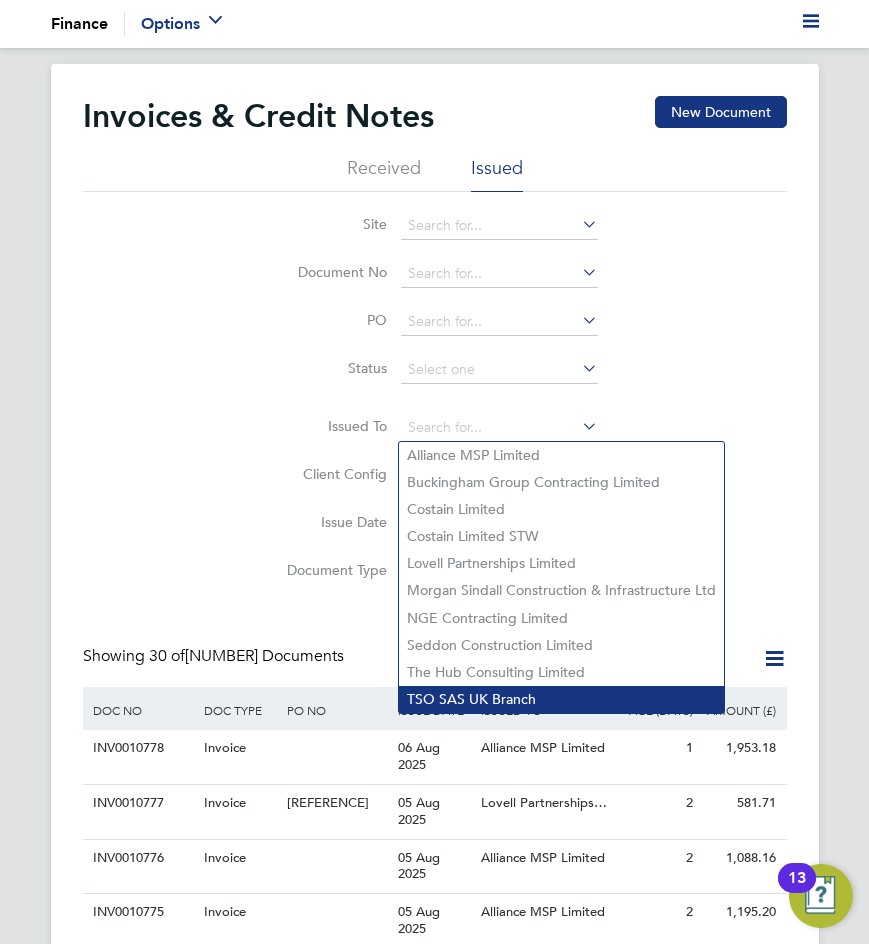 click on "TSO SAS UK Branch" 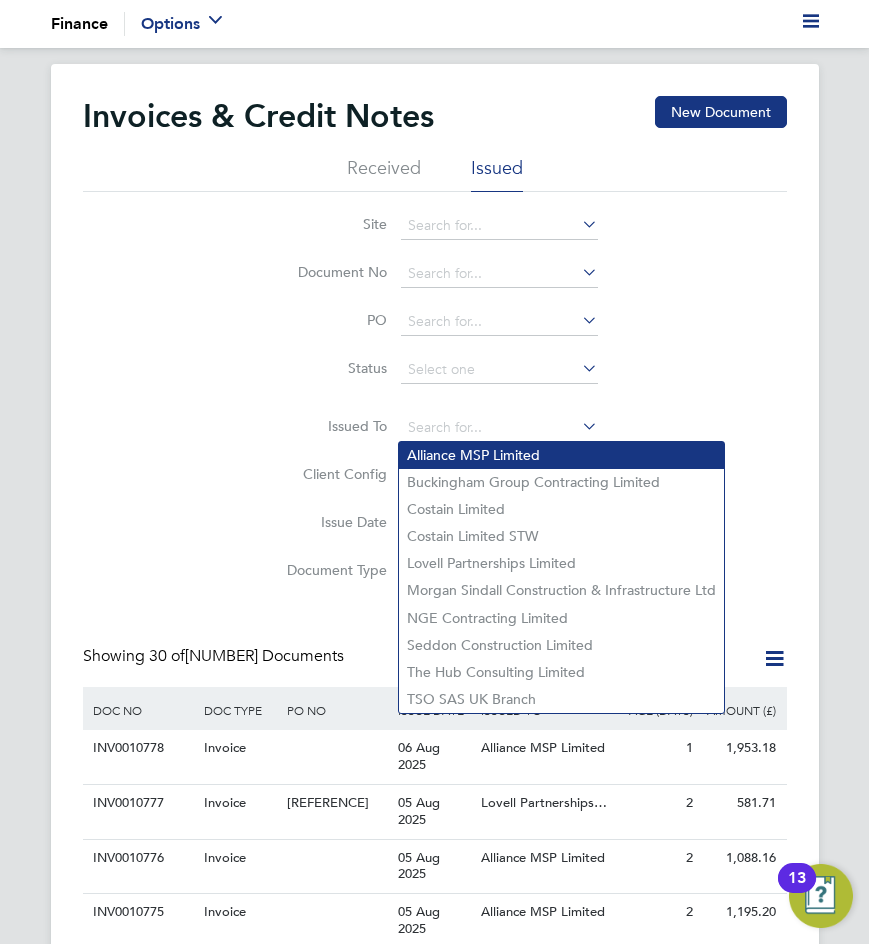 type on "TSO SAS UK Branch" 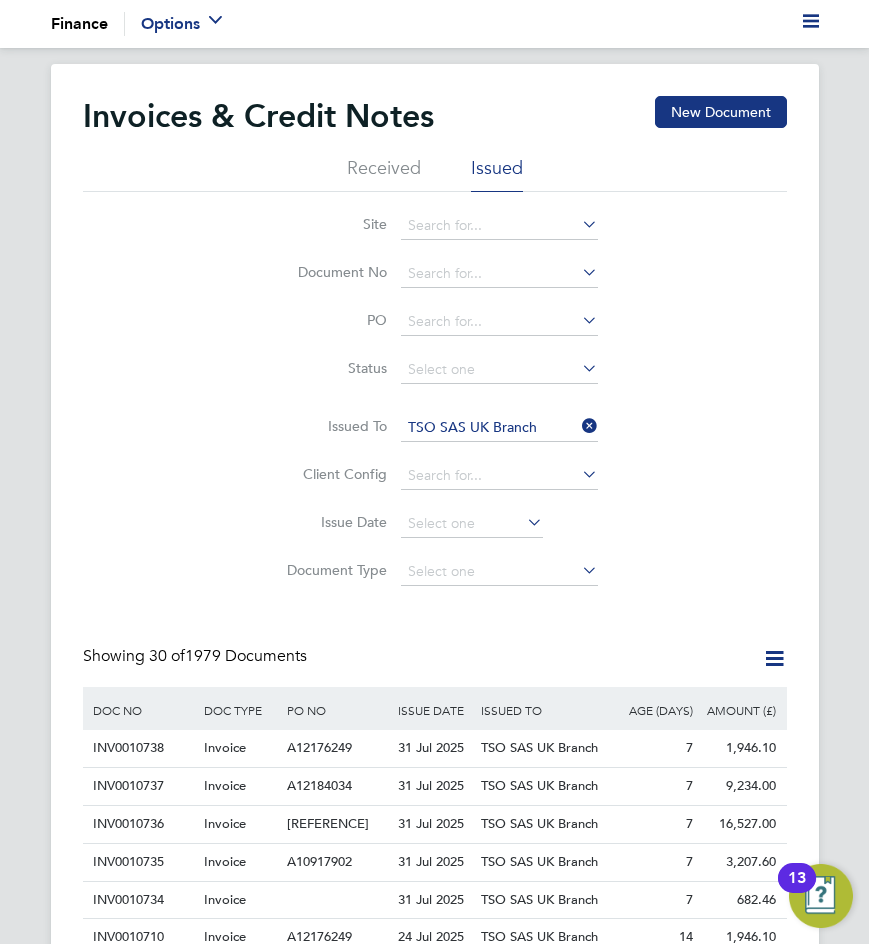 click 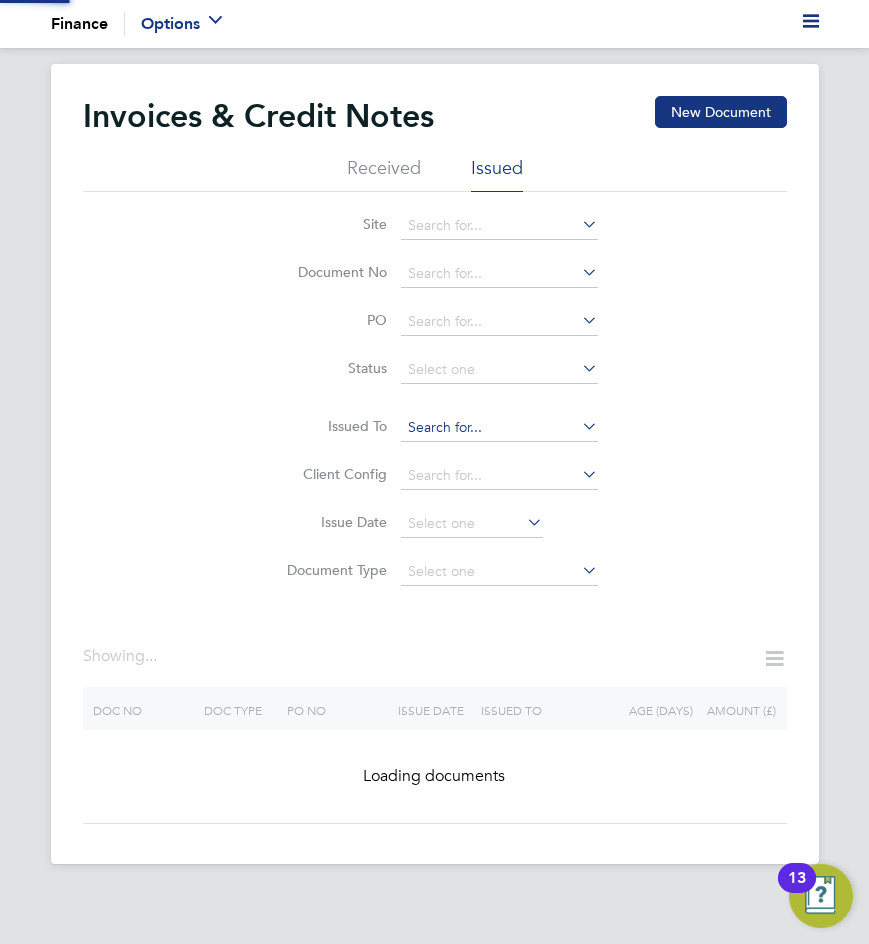 click 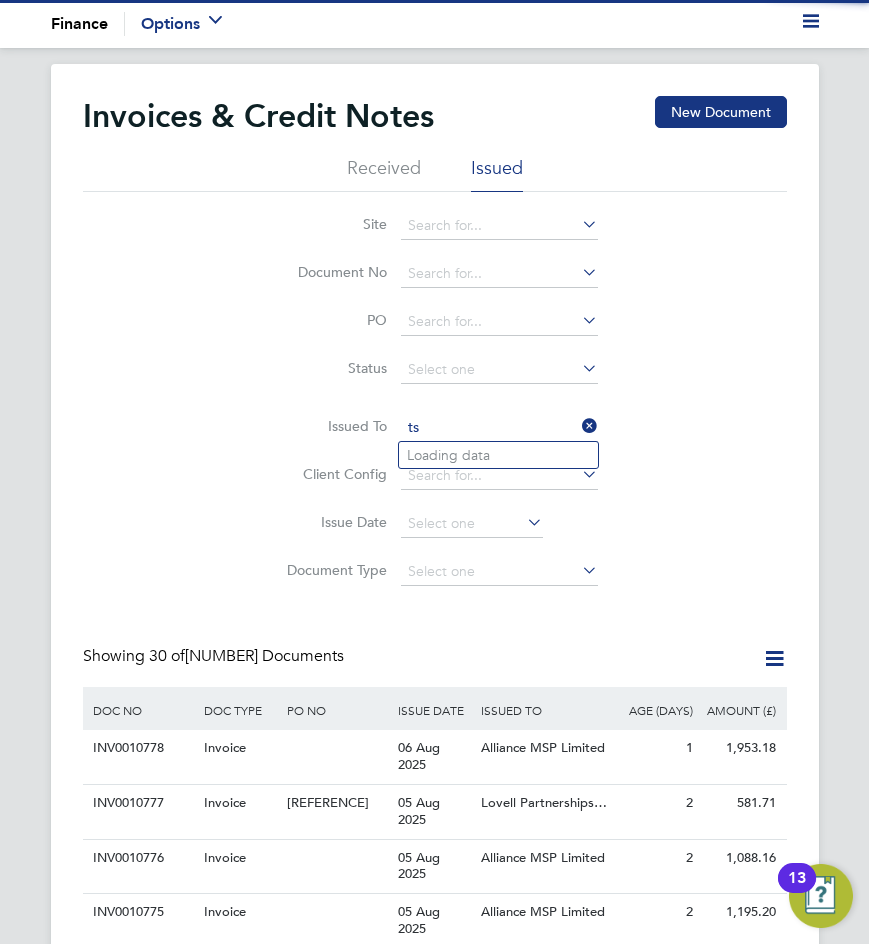 scroll, scrollTop: 10, scrollLeft: 10, axis: both 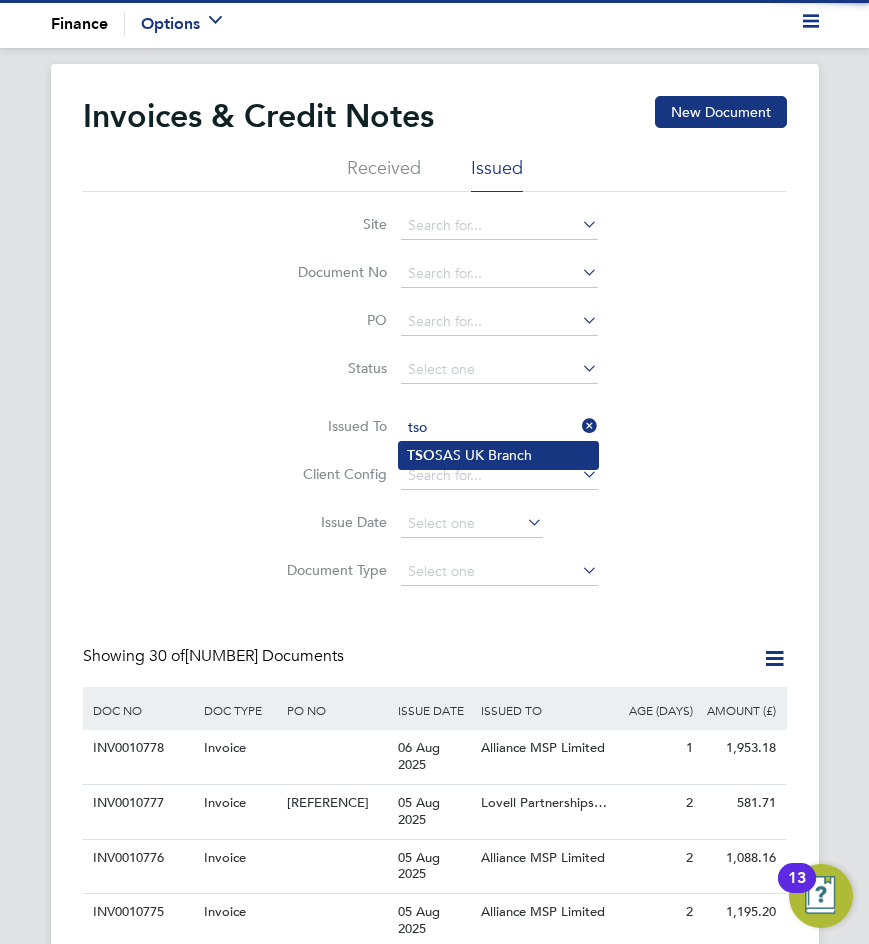click on "TSO SAS UK Branch" 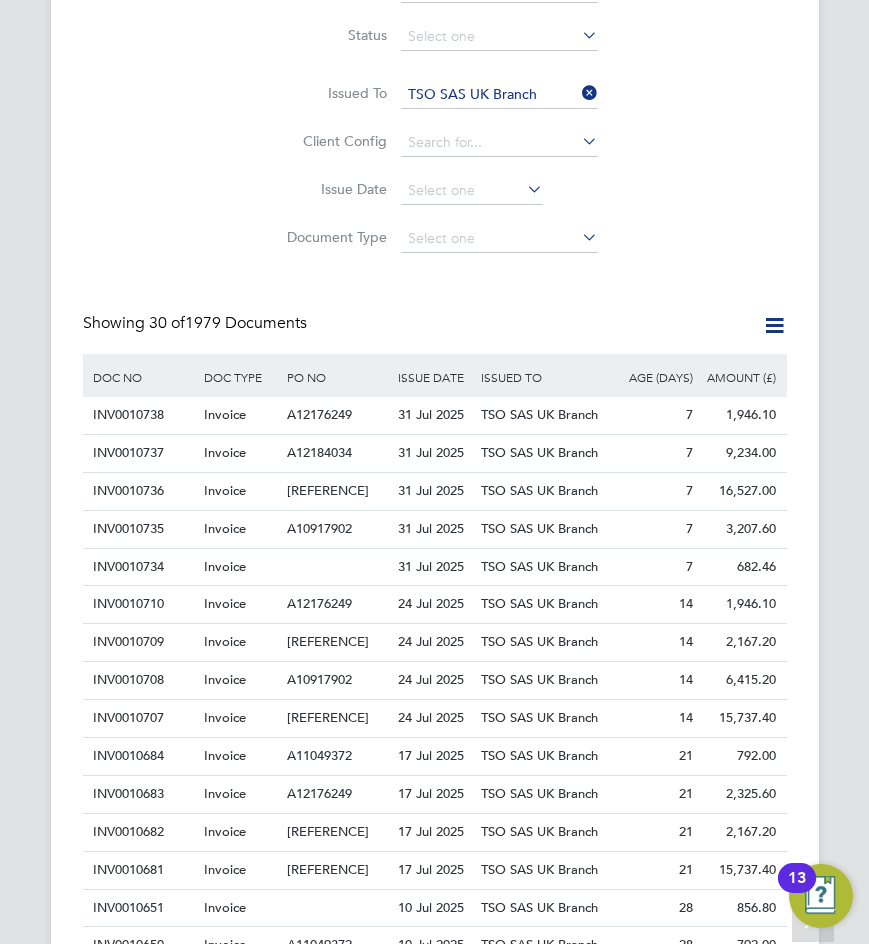 click 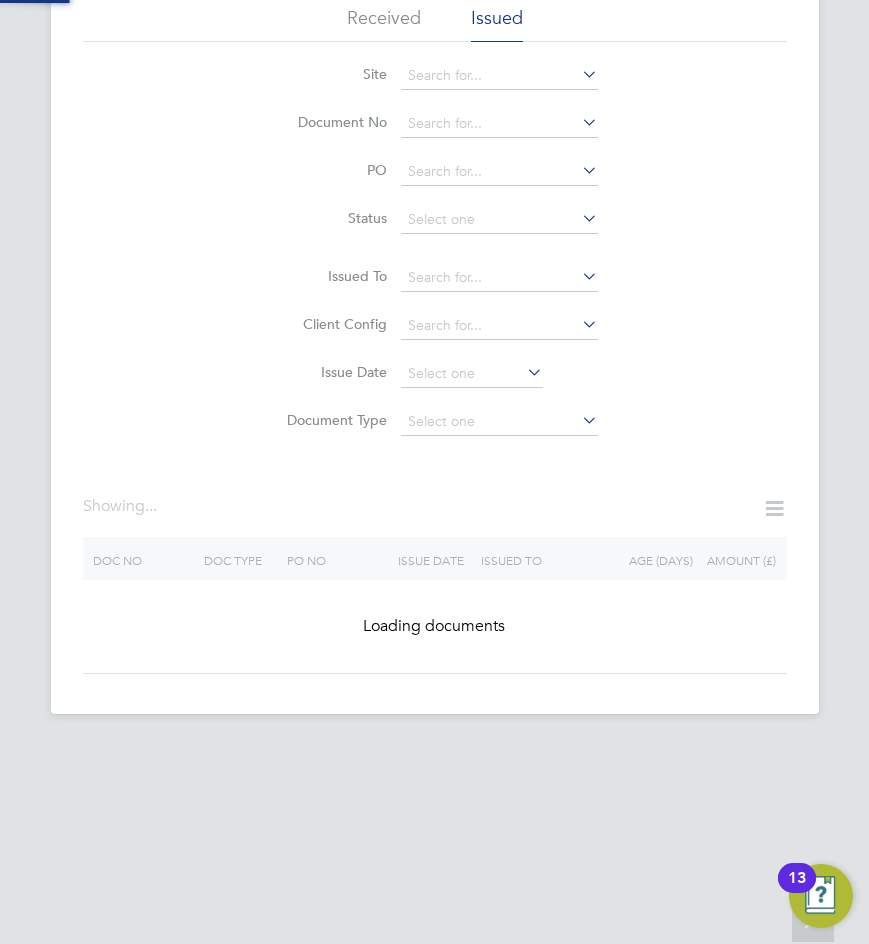 scroll, scrollTop: 0, scrollLeft: 0, axis: both 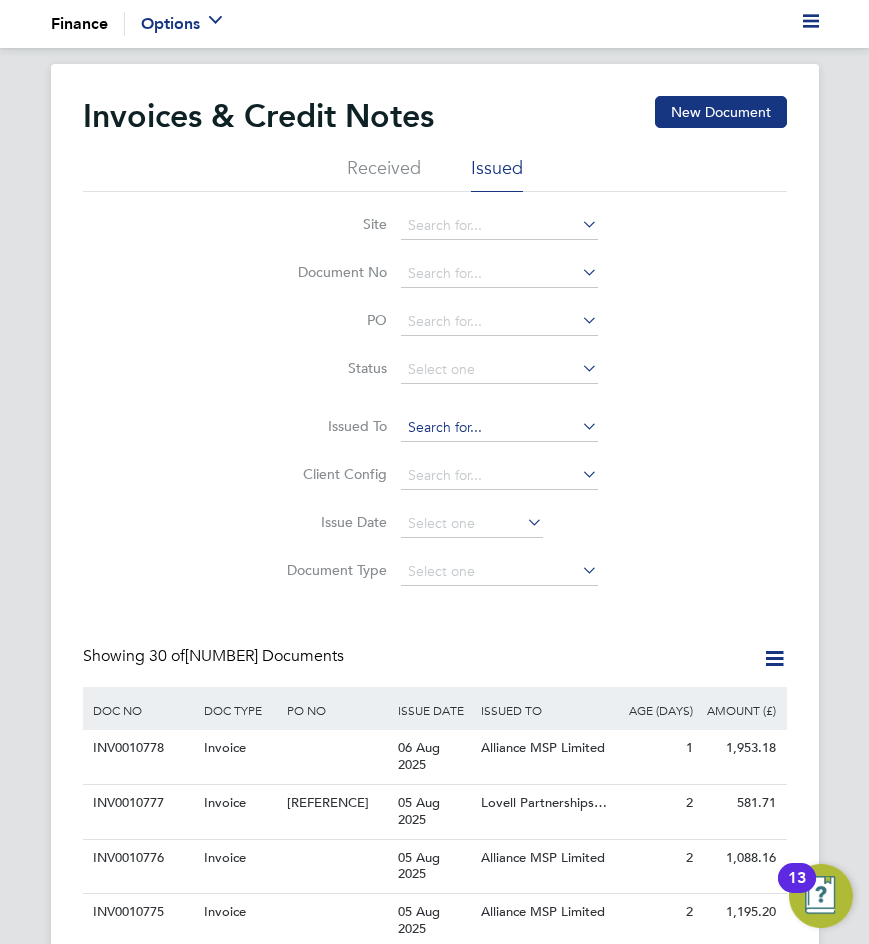 click 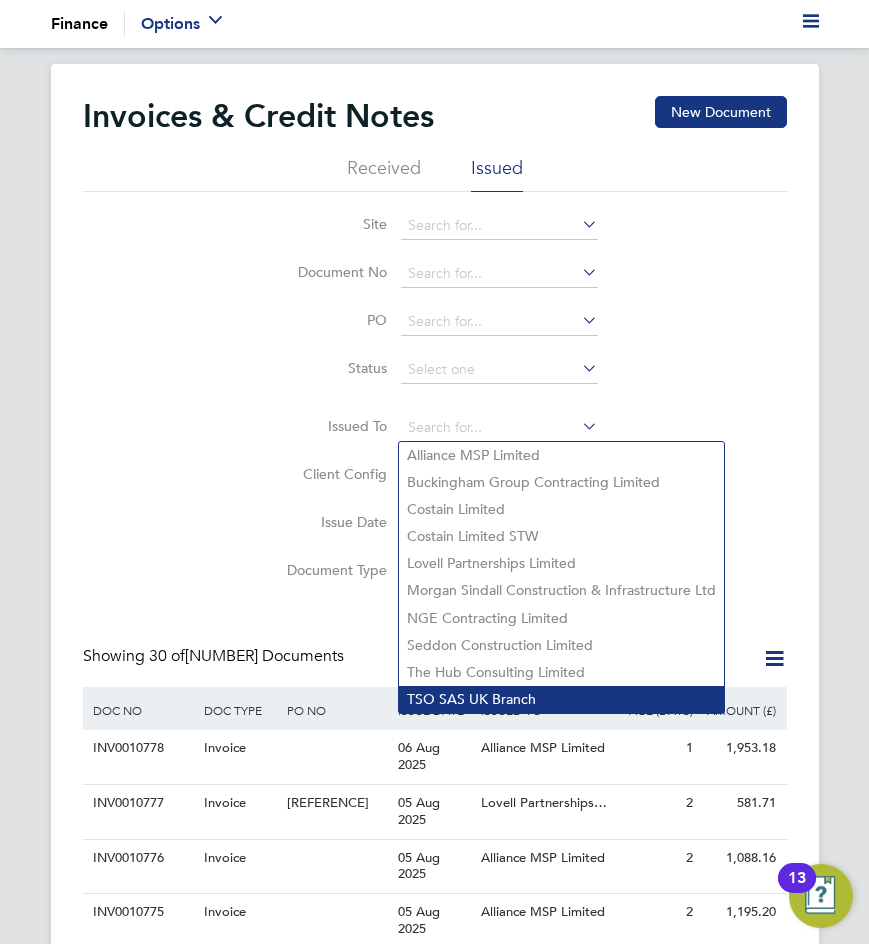 click on "TSO SAS UK Branch" 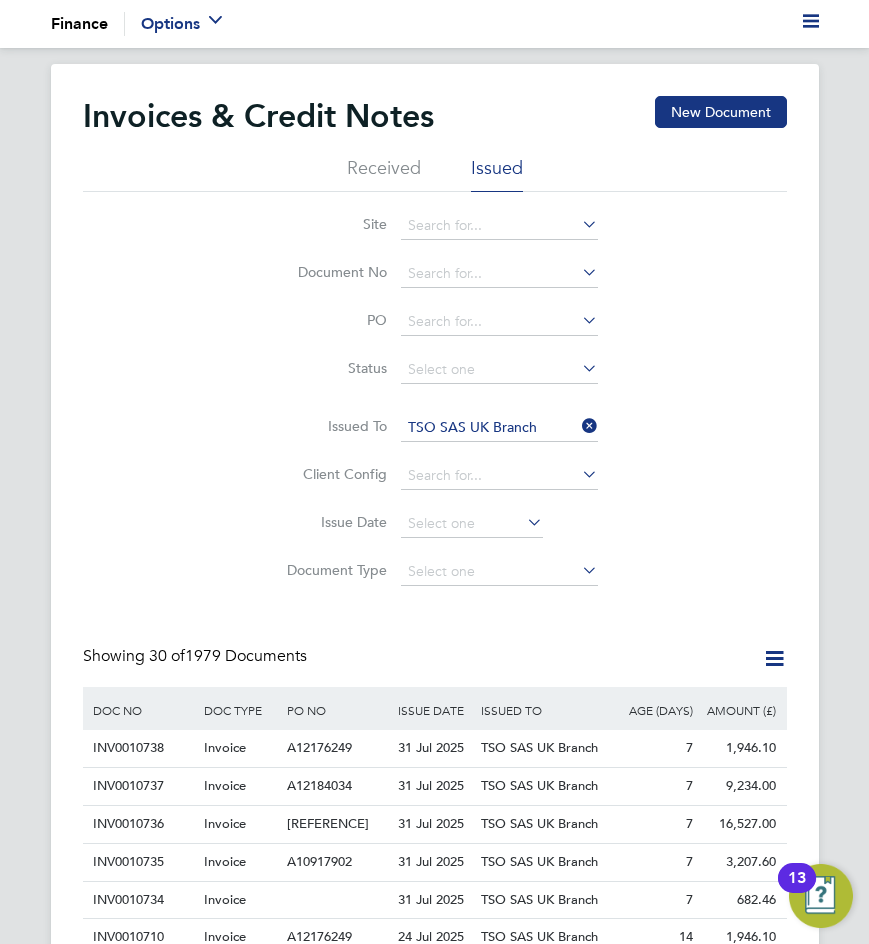 click 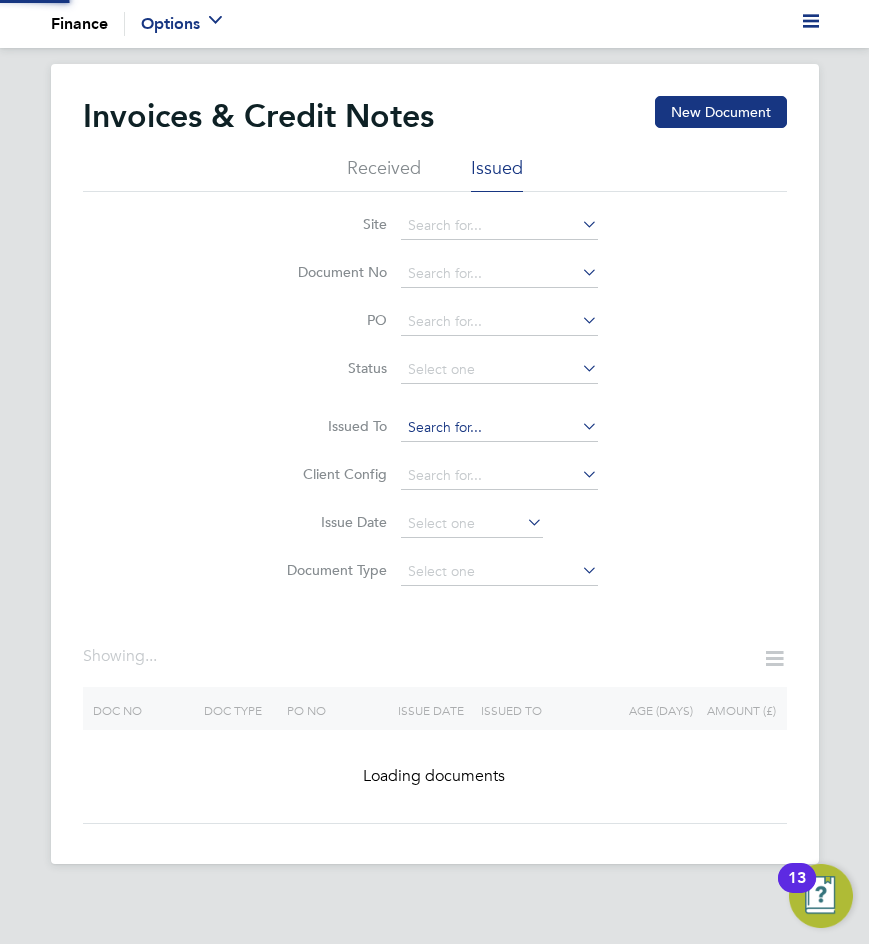 click 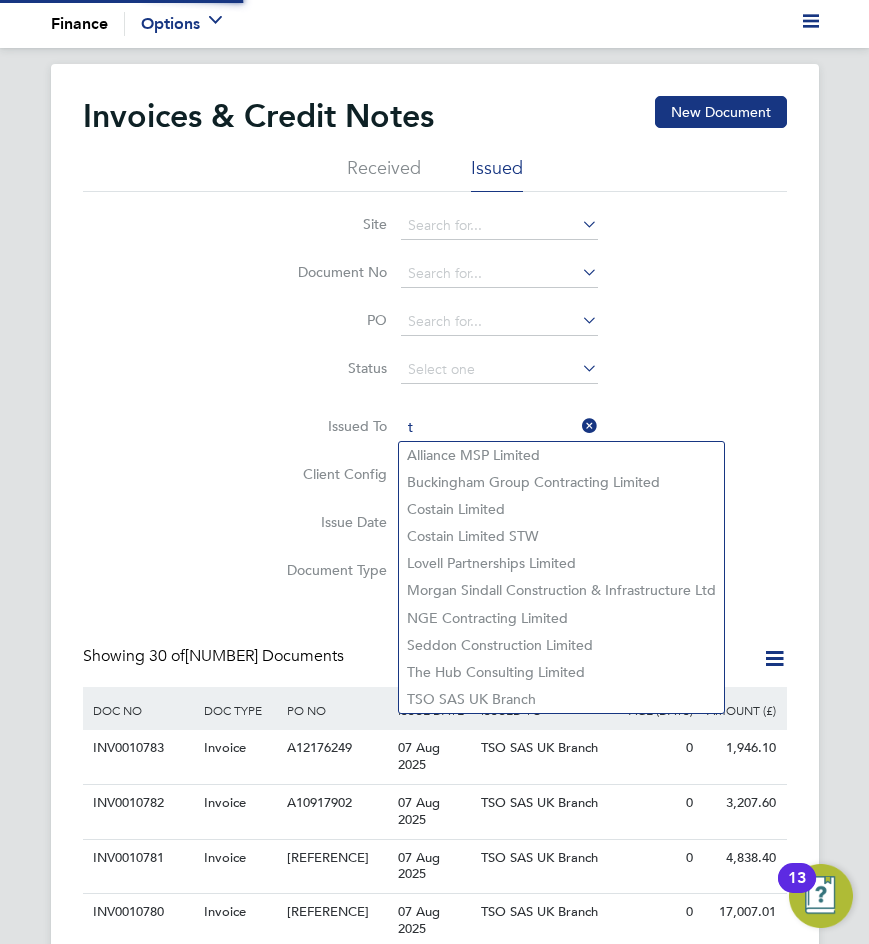 scroll, scrollTop: 10, scrollLeft: 10, axis: both 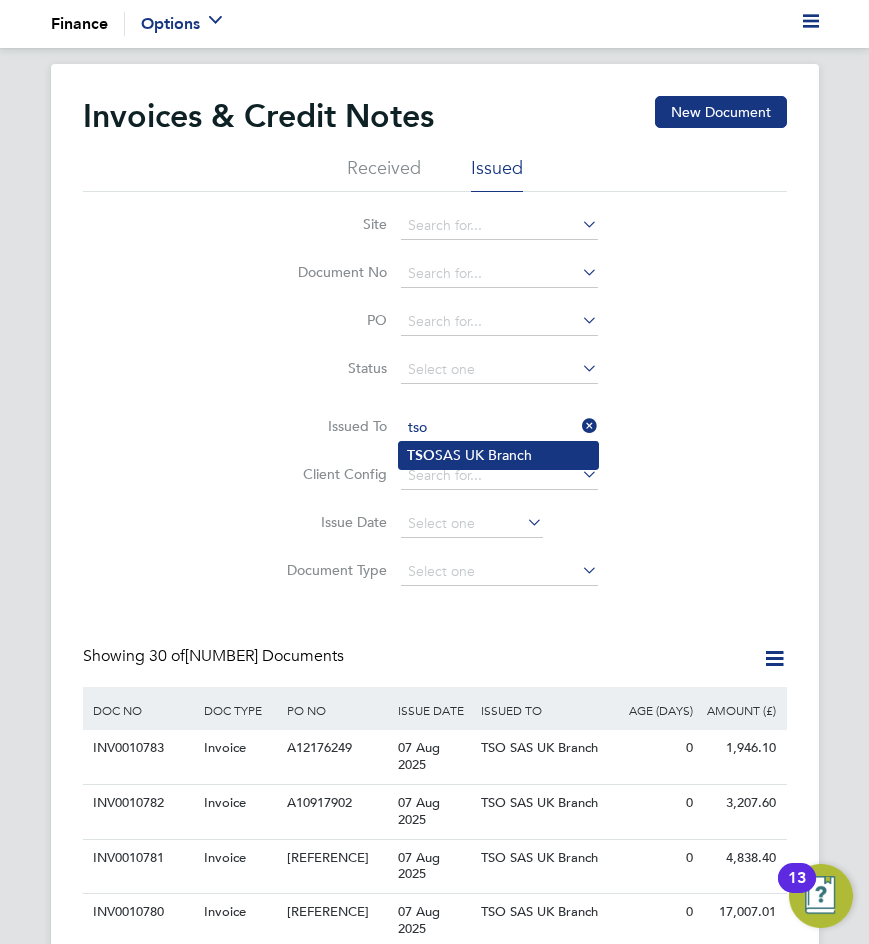 click on "TSO SAS UK Branch" 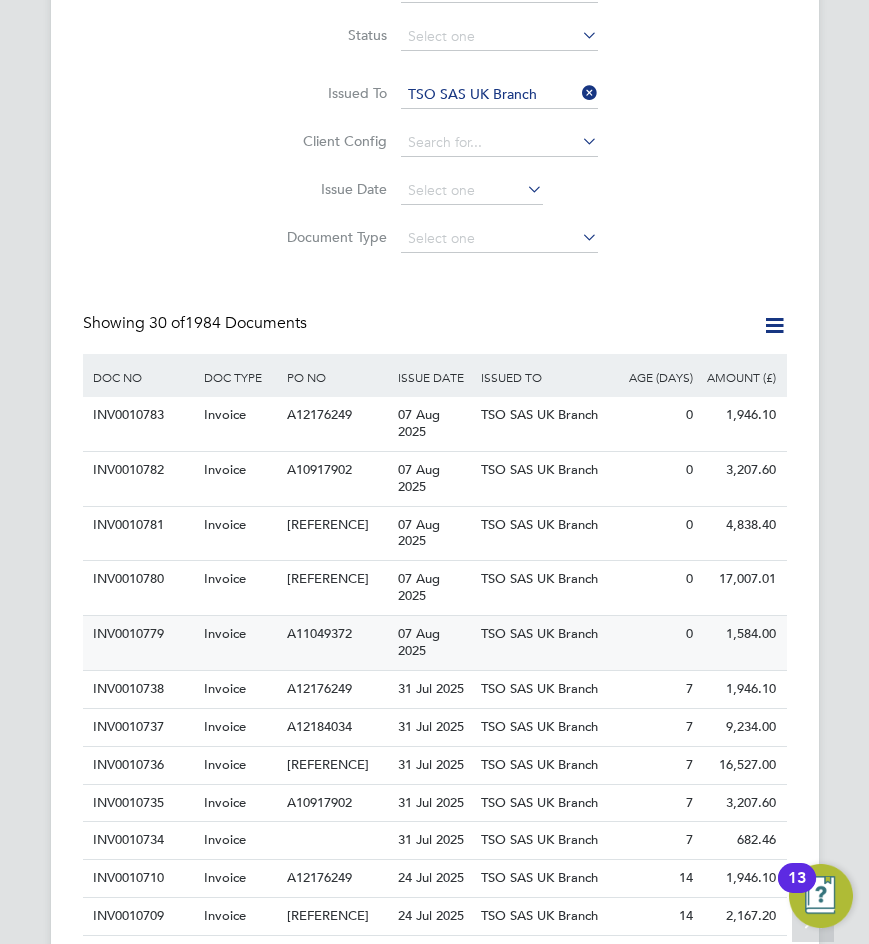 click on "TSO SAS UK Branch" 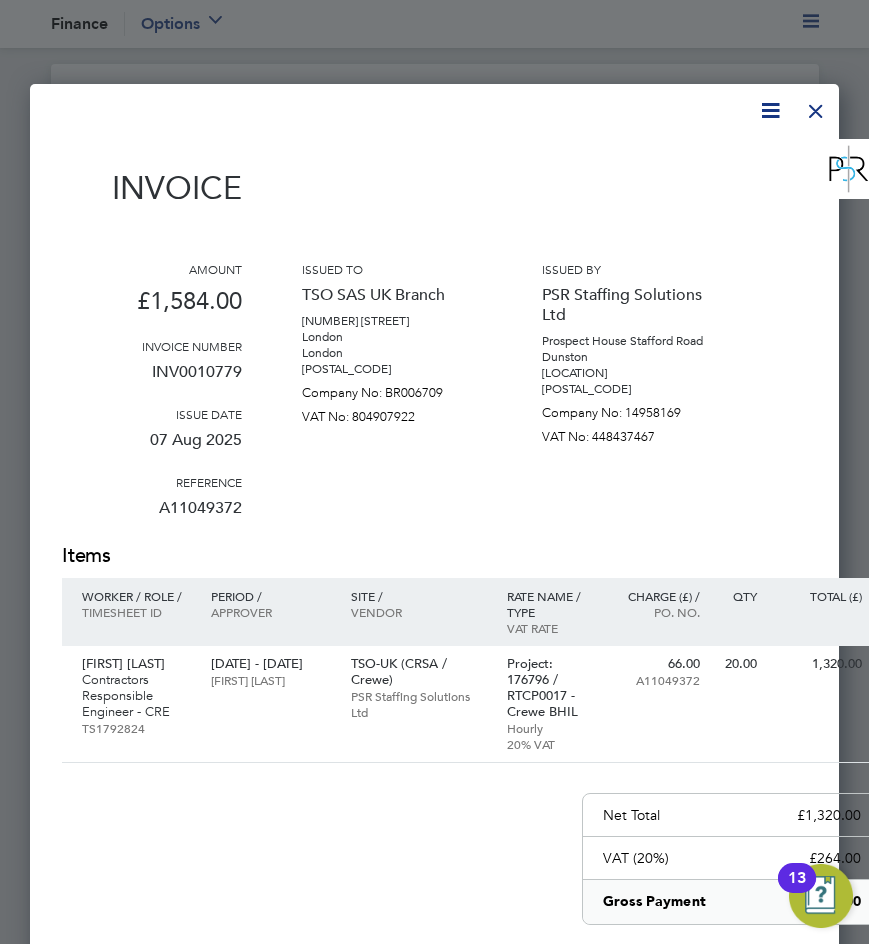 click on "Invoice
Amount
£1,584.00
Invoice number
INV0010779
Issue date
07 Aug 2025
Reference
[REFERENCE]
Issued to
TSO SAS UK Branch
[NUMBER] [STREET]
[CITY]
[CITY]
[POSTAL_CODE]
Company No: BR006709
VAT No: 804907922
Issued by
PSR Staffing Solutions Ltd
Prospect House Stafford Road
Dunston
Stafford
[POSTAL_CODE]
Company No: 14958169
VAT No: 448437467
Items
Worker / Role / Period /" at bounding box center (472, 604) 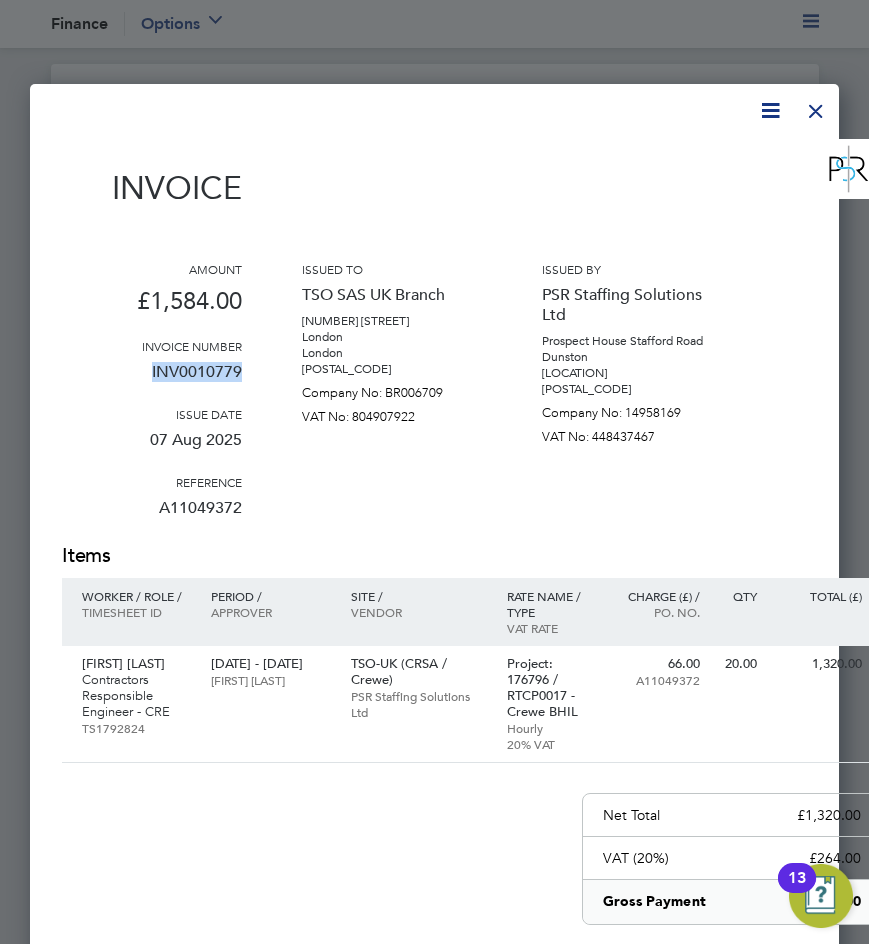 drag, startPoint x: 160, startPoint y: 373, endPoint x: 117, endPoint y: 373, distance: 43 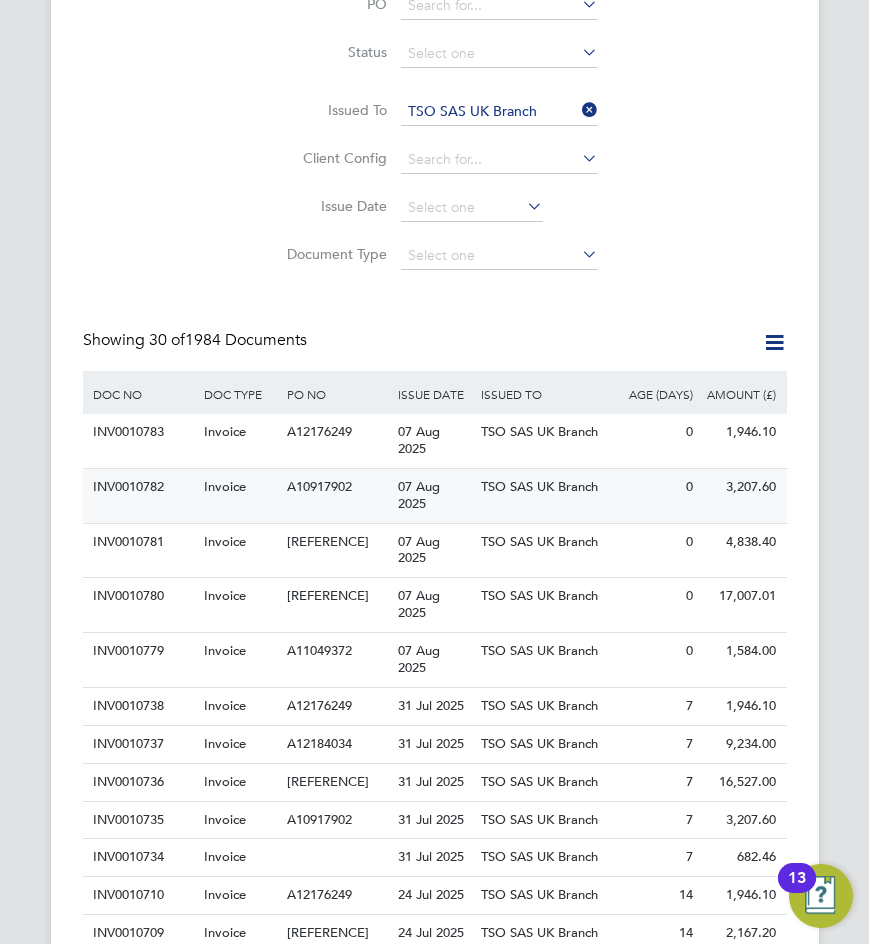 scroll, scrollTop: 334, scrollLeft: 0, axis: vertical 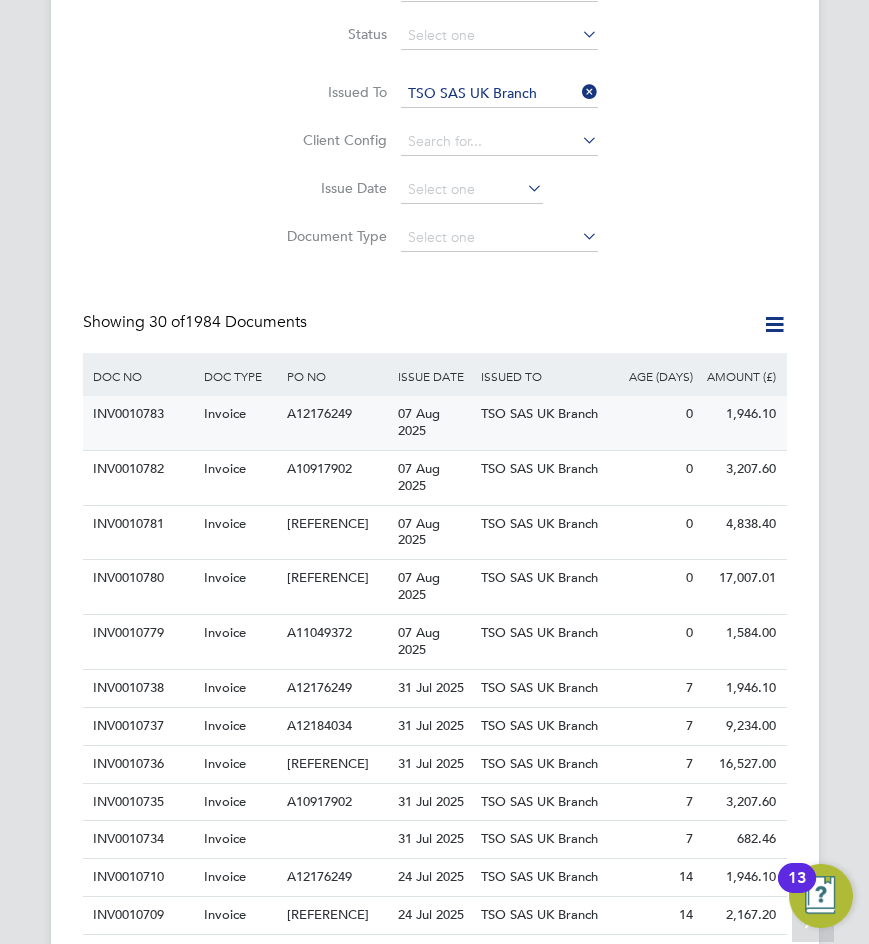 click on "0" 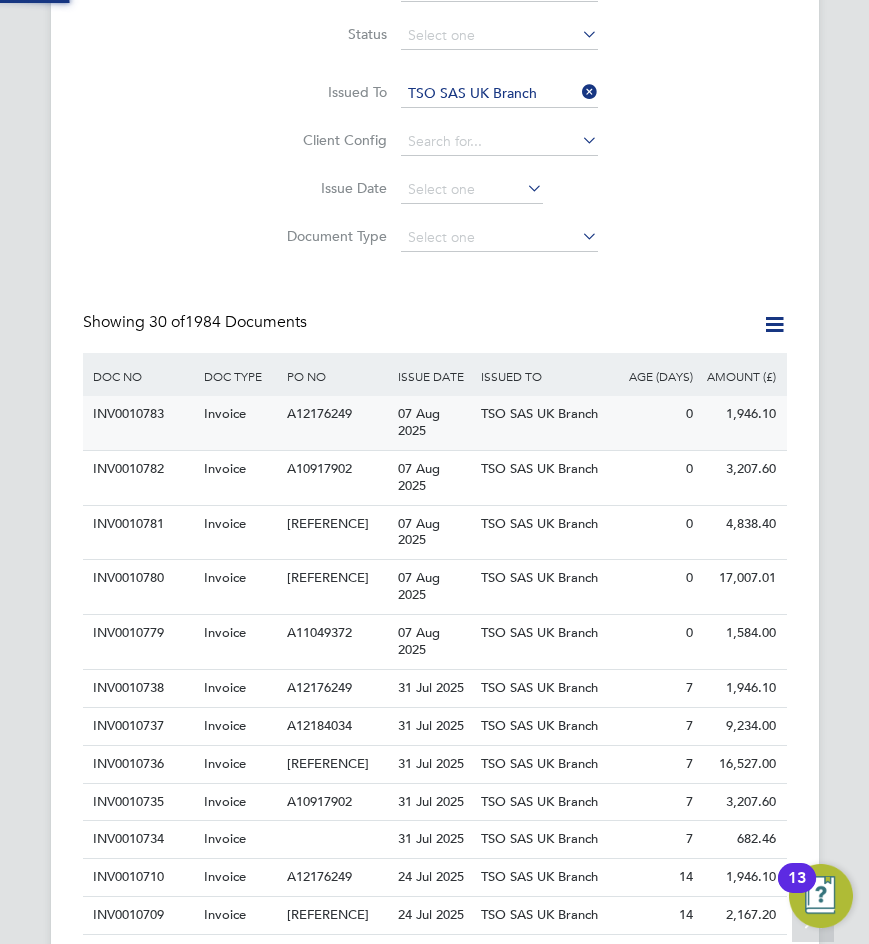 scroll, scrollTop: 0, scrollLeft: 0, axis: both 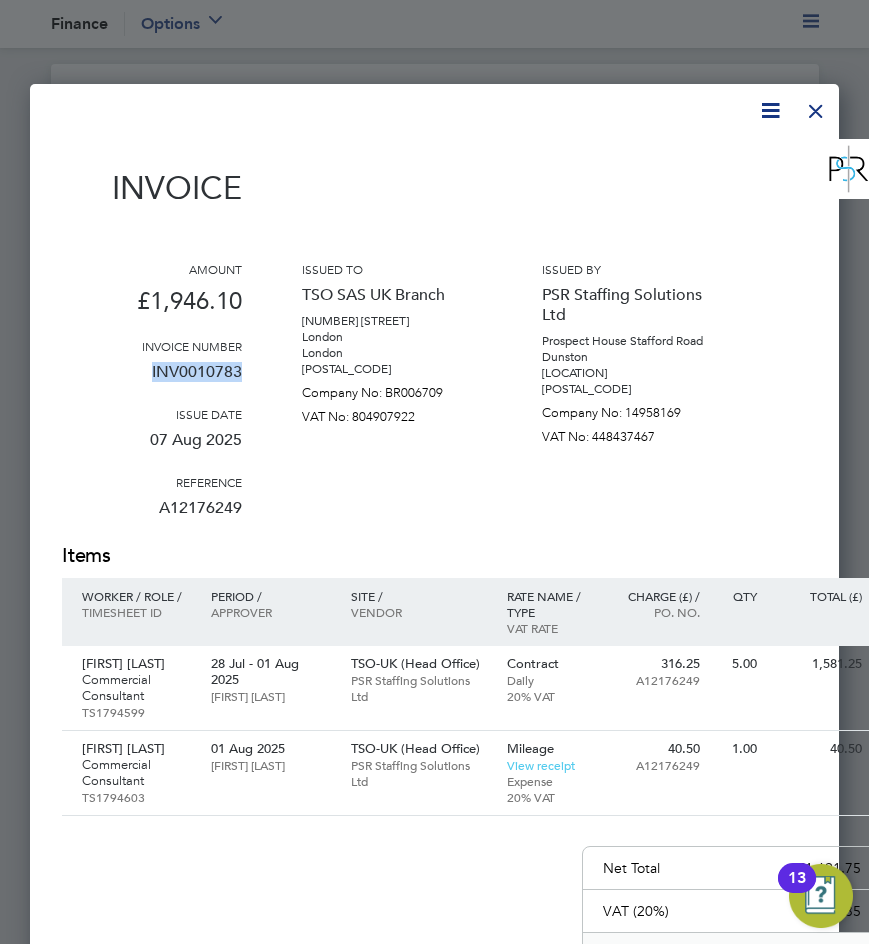 drag, startPoint x: 257, startPoint y: 372, endPoint x: 147, endPoint y: 376, distance: 110.0727 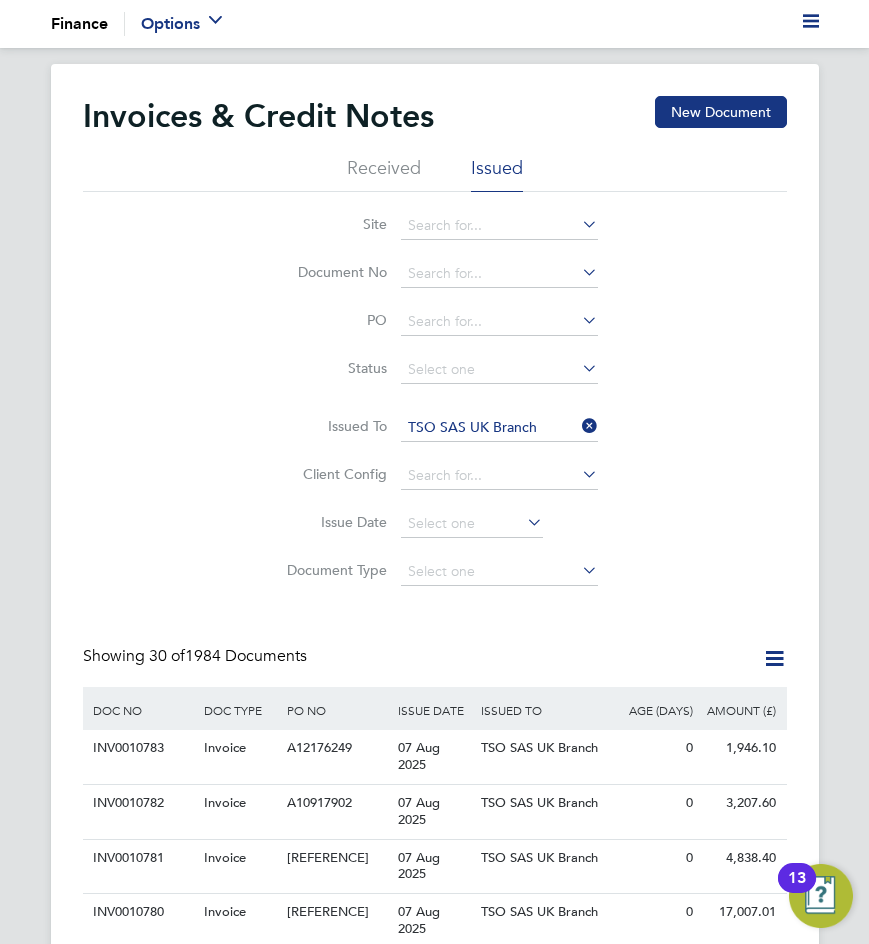scroll, scrollTop: 333, scrollLeft: 0, axis: vertical 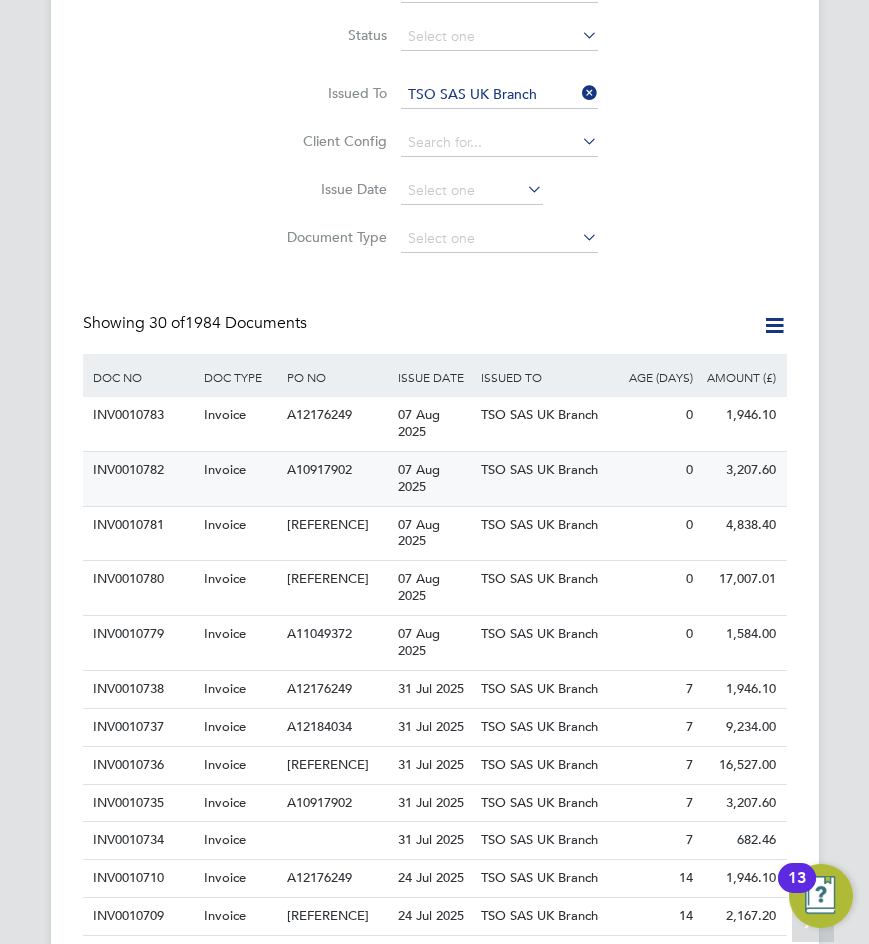 click on "TSO SAS UK Branch" 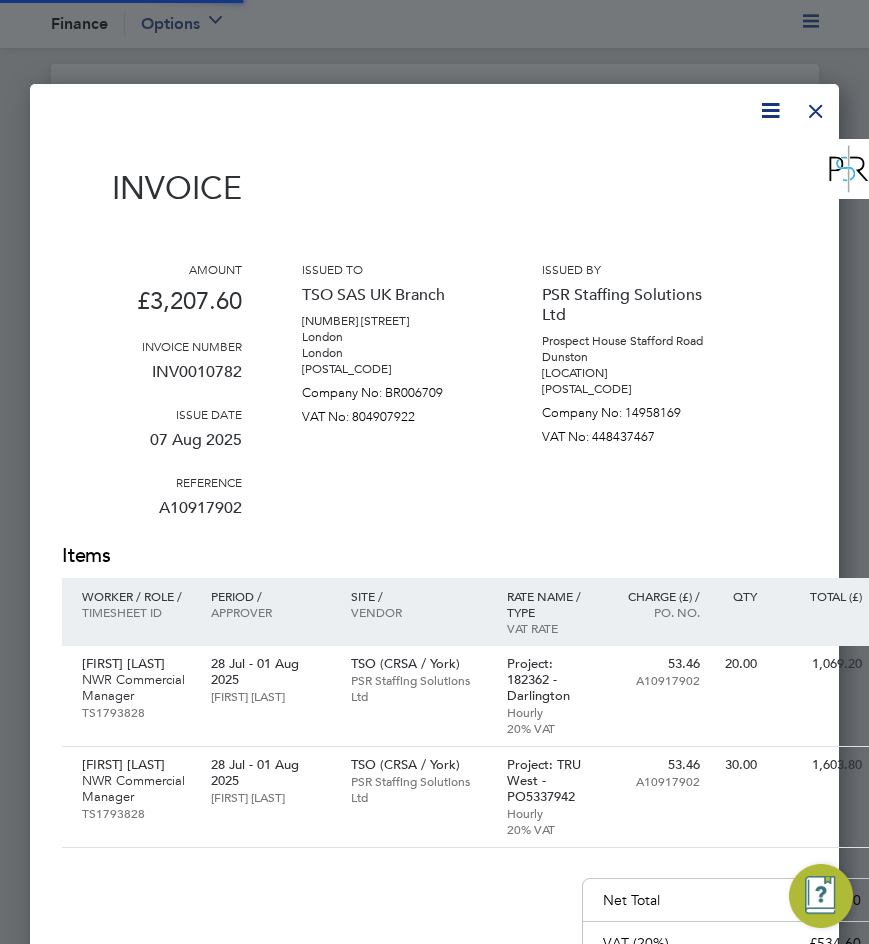 scroll, scrollTop: 10, scrollLeft: 10, axis: both 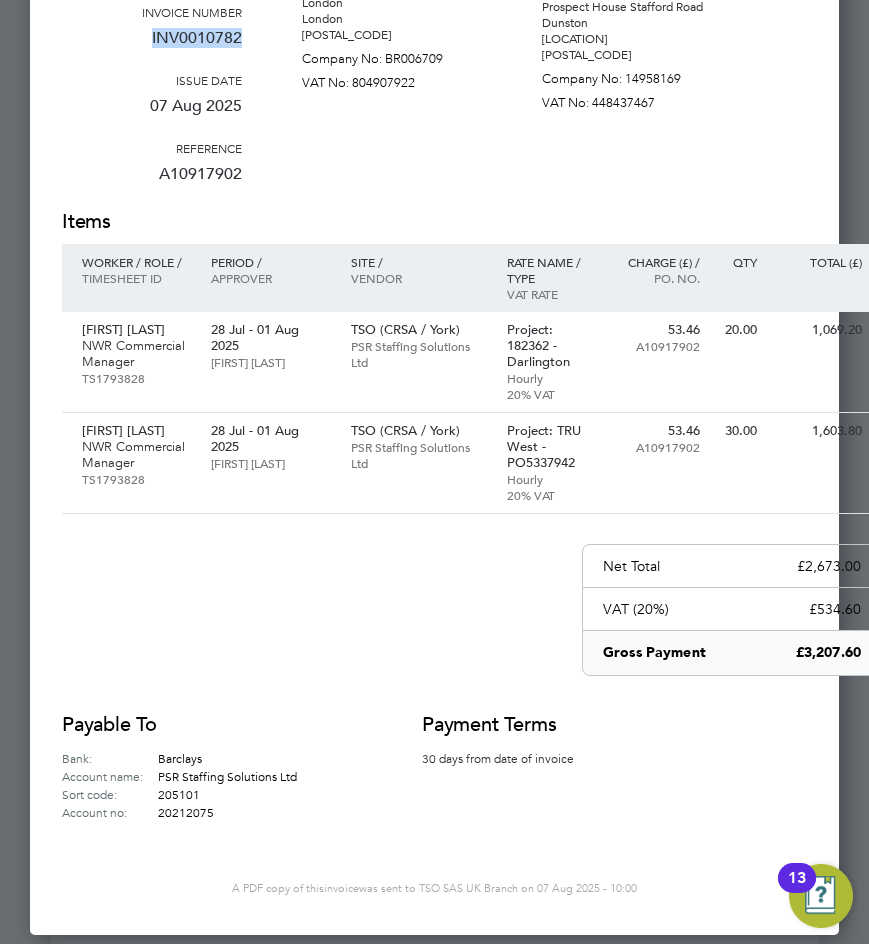 drag, startPoint x: 246, startPoint y: 37, endPoint x: 112, endPoint y: 36, distance: 134.00374 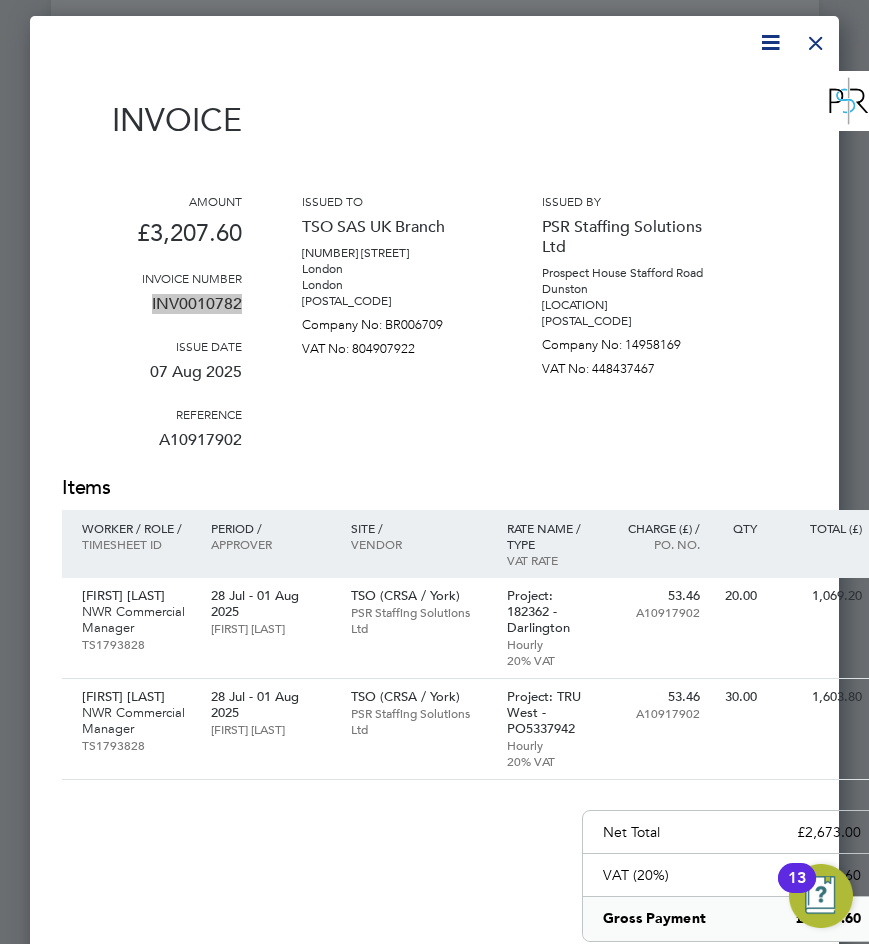 scroll, scrollTop: 0, scrollLeft: 0, axis: both 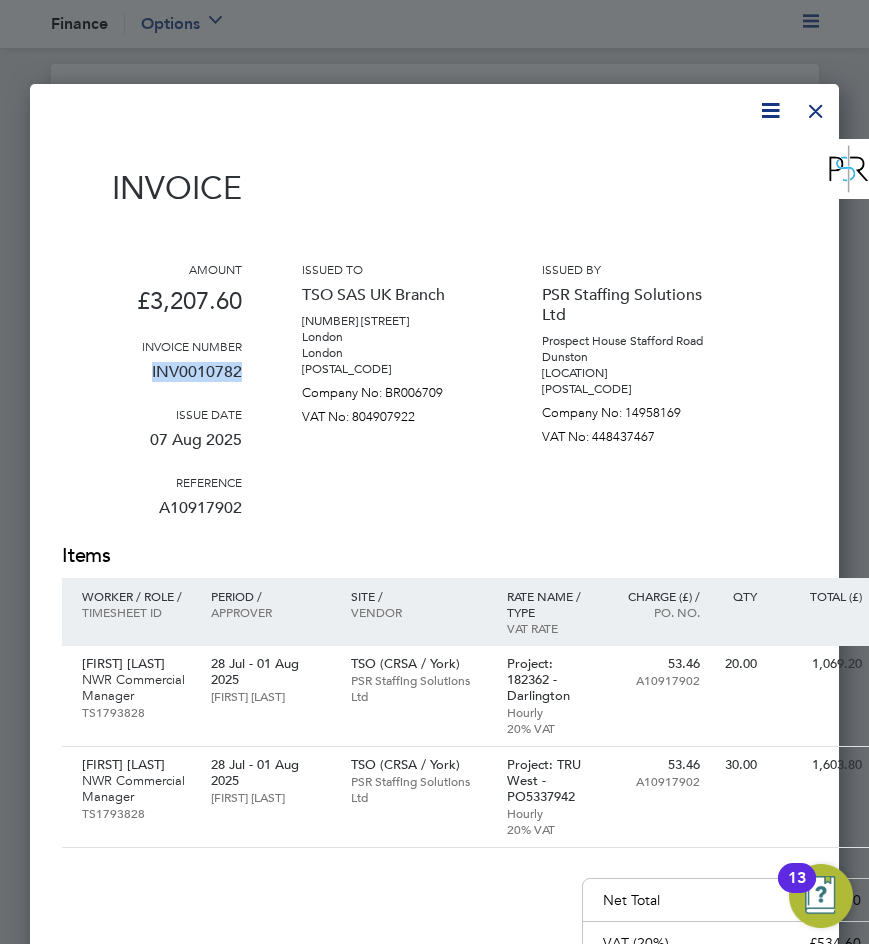 click at bounding box center (816, 106) 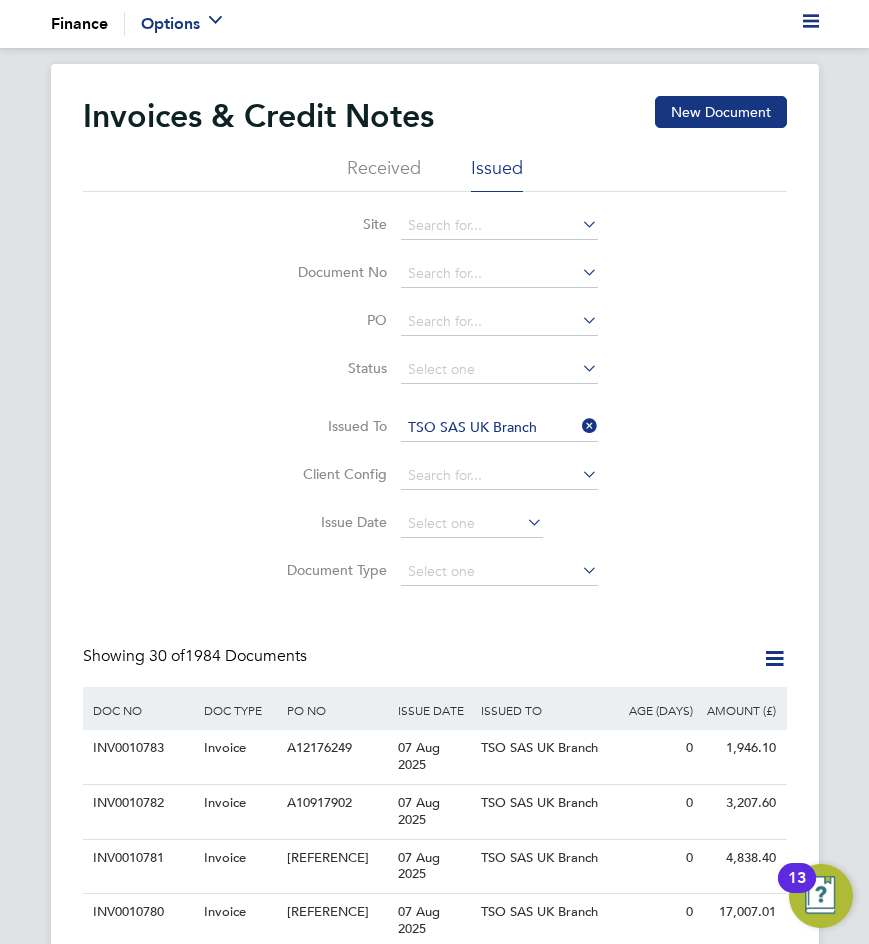 scroll, scrollTop: 333, scrollLeft: 0, axis: vertical 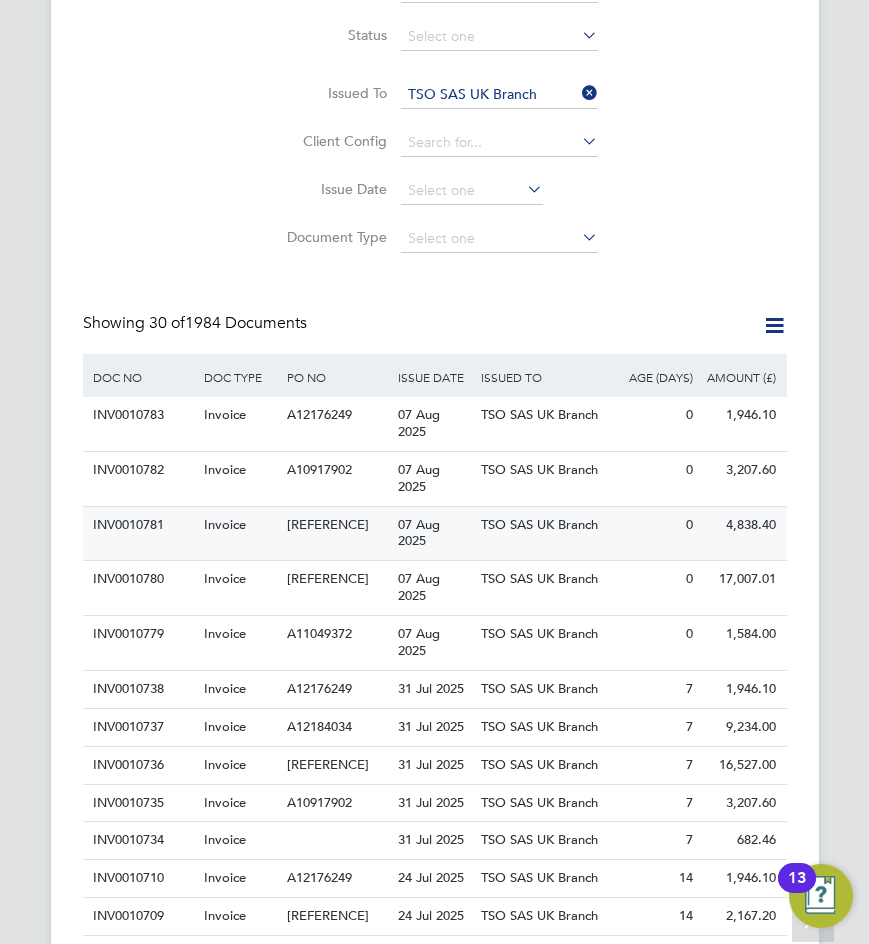 click on "4,838.40" 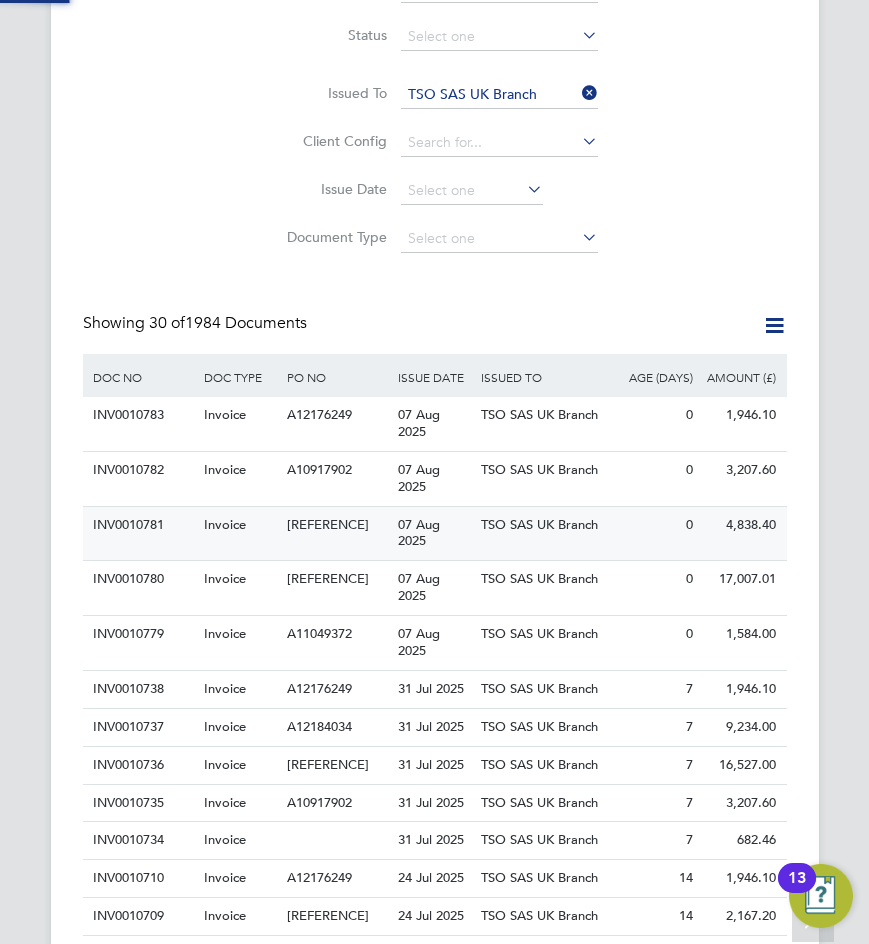scroll, scrollTop: 0, scrollLeft: 0, axis: both 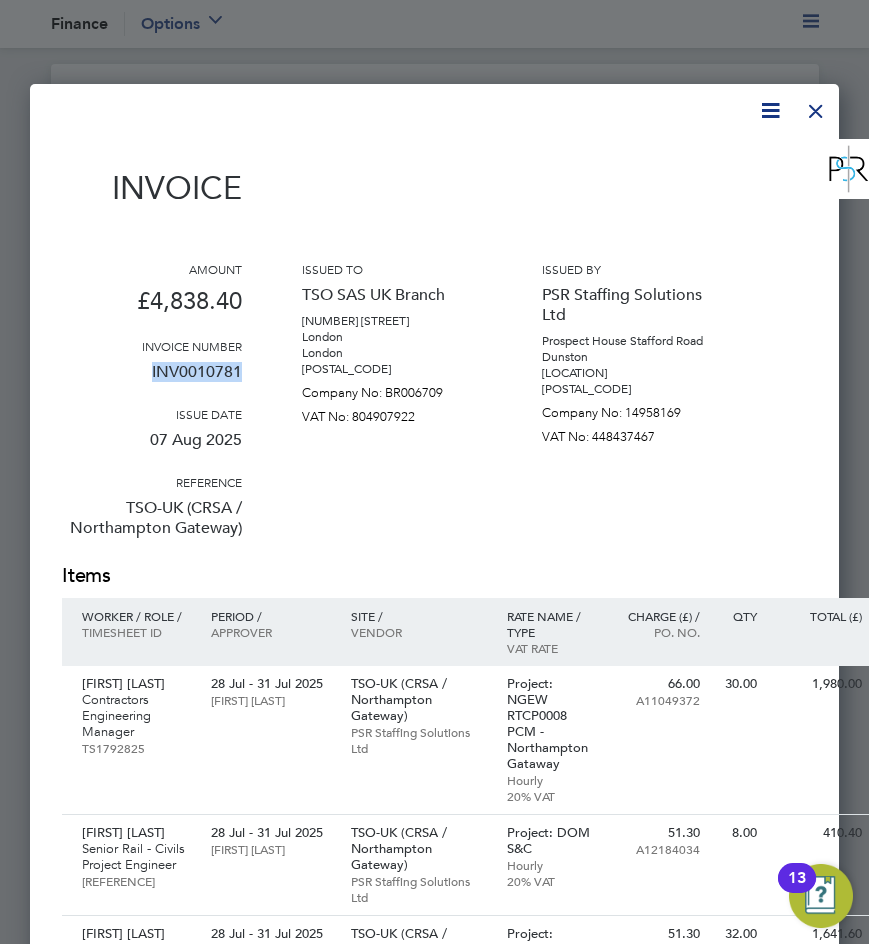 drag, startPoint x: 250, startPoint y: 372, endPoint x: 155, endPoint y: 368, distance: 95.084175 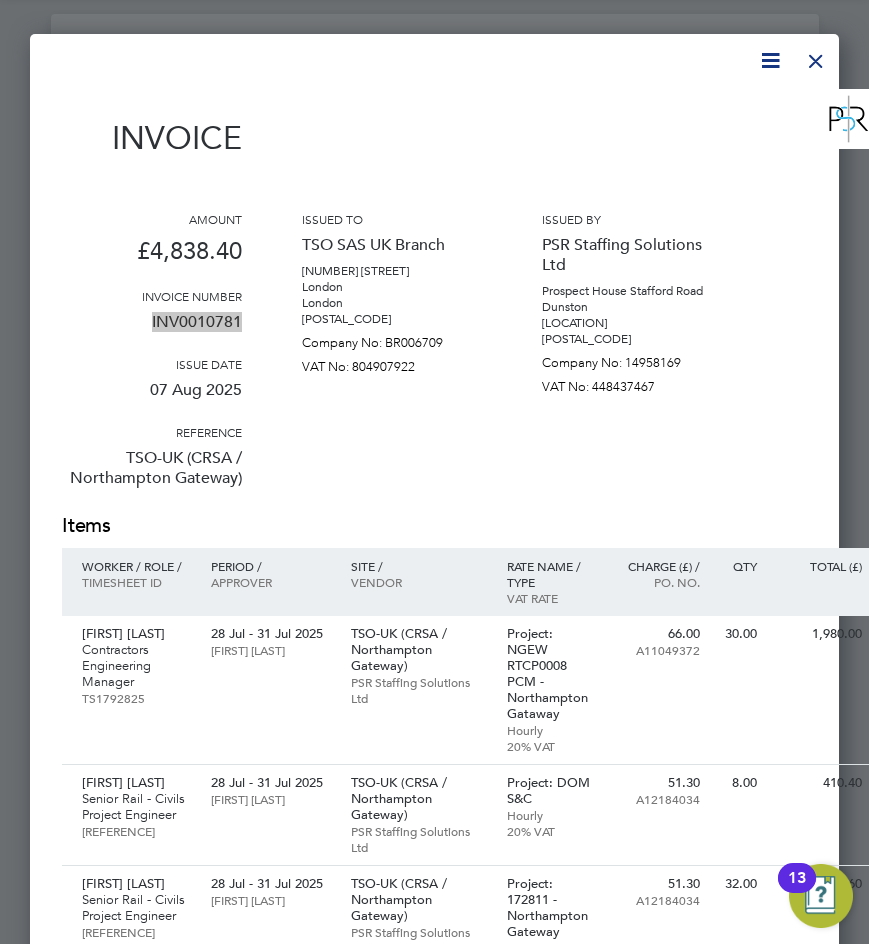 scroll, scrollTop: 0, scrollLeft: 0, axis: both 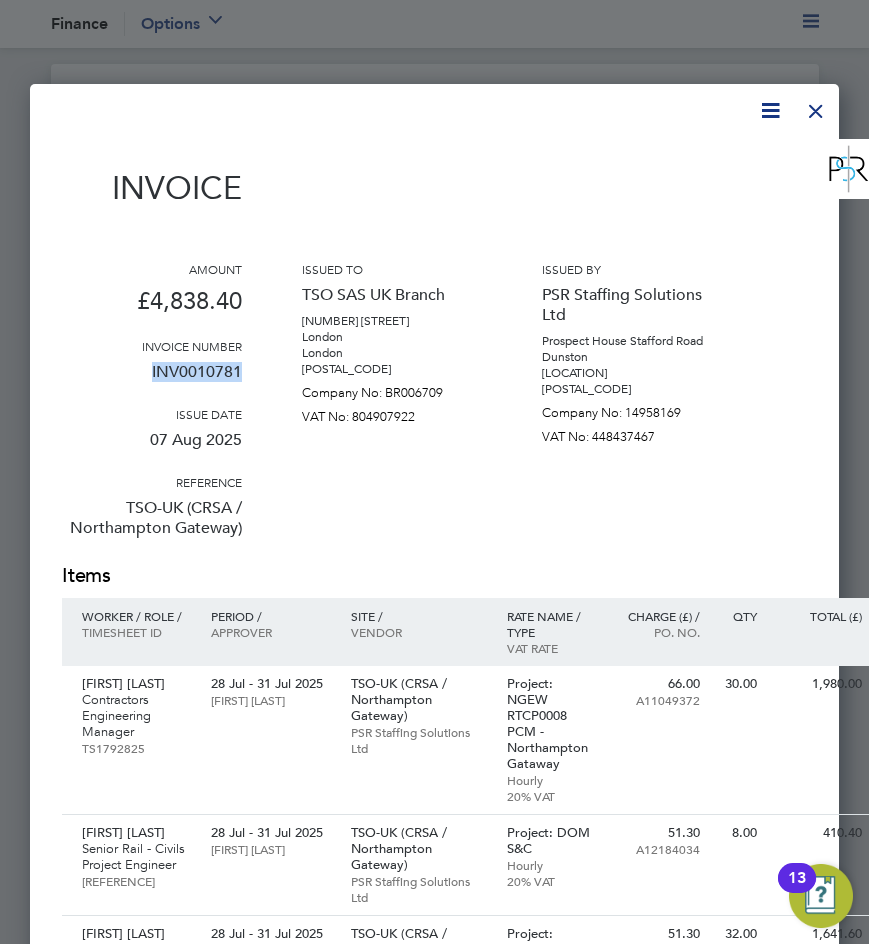 click at bounding box center (816, 106) 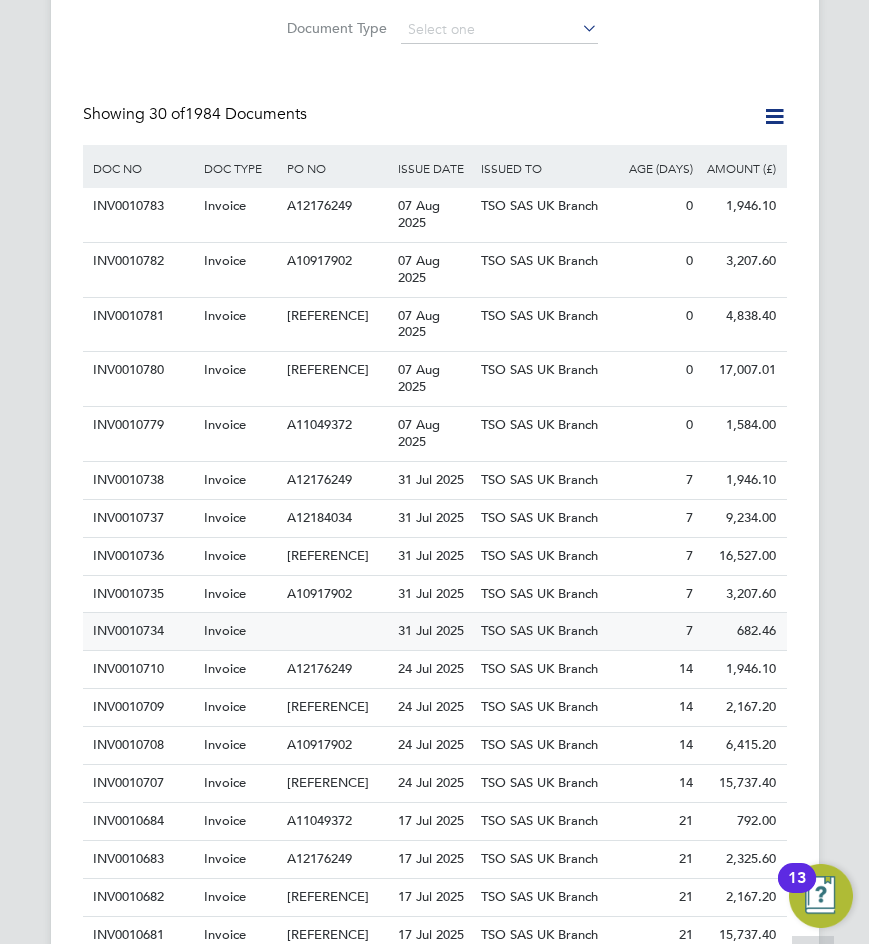 scroll, scrollTop: 667, scrollLeft: 0, axis: vertical 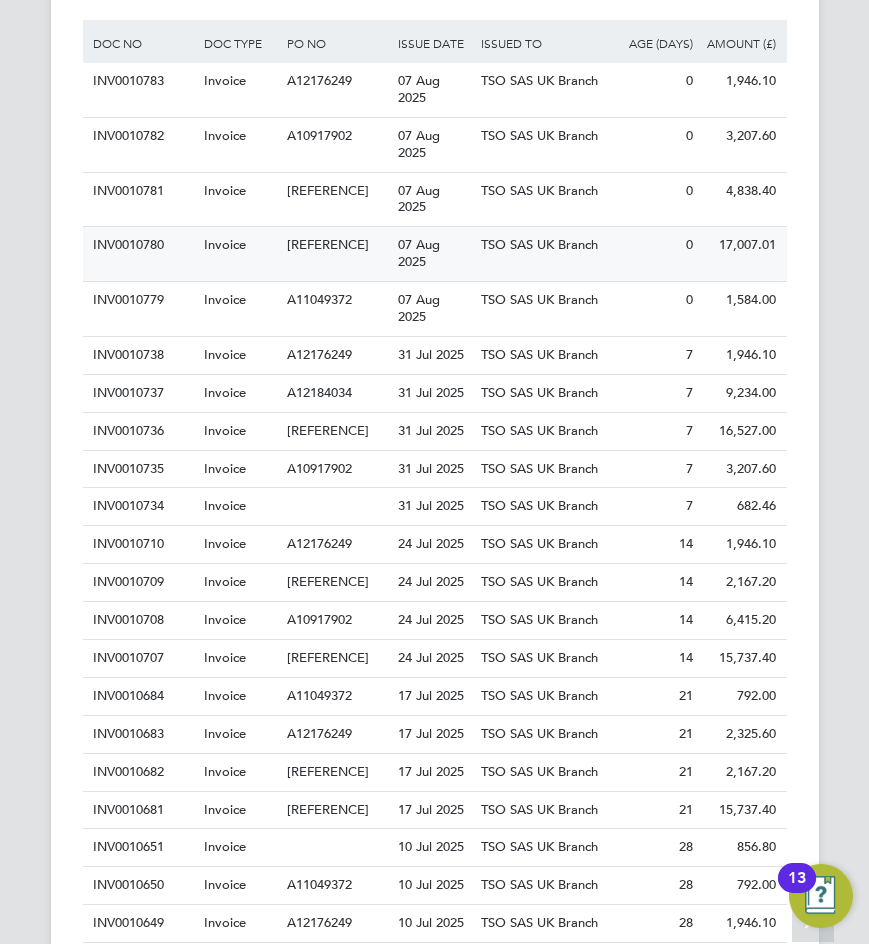 click on "0" 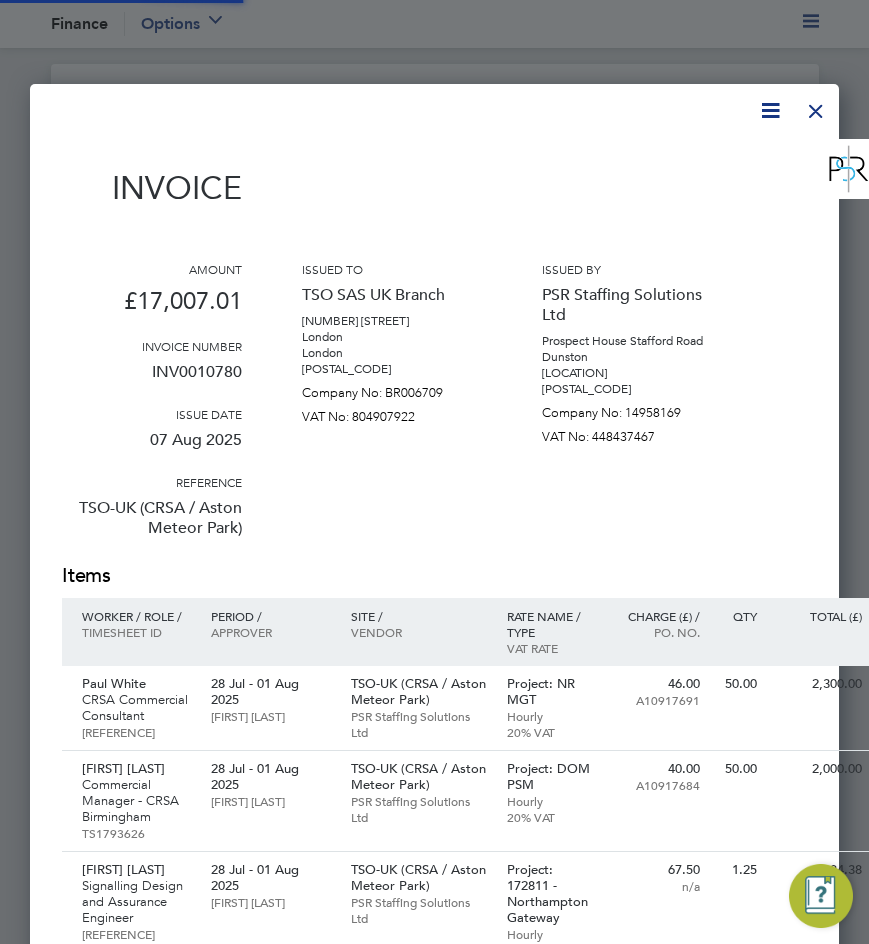 scroll, scrollTop: 10, scrollLeft: 10, axis: both 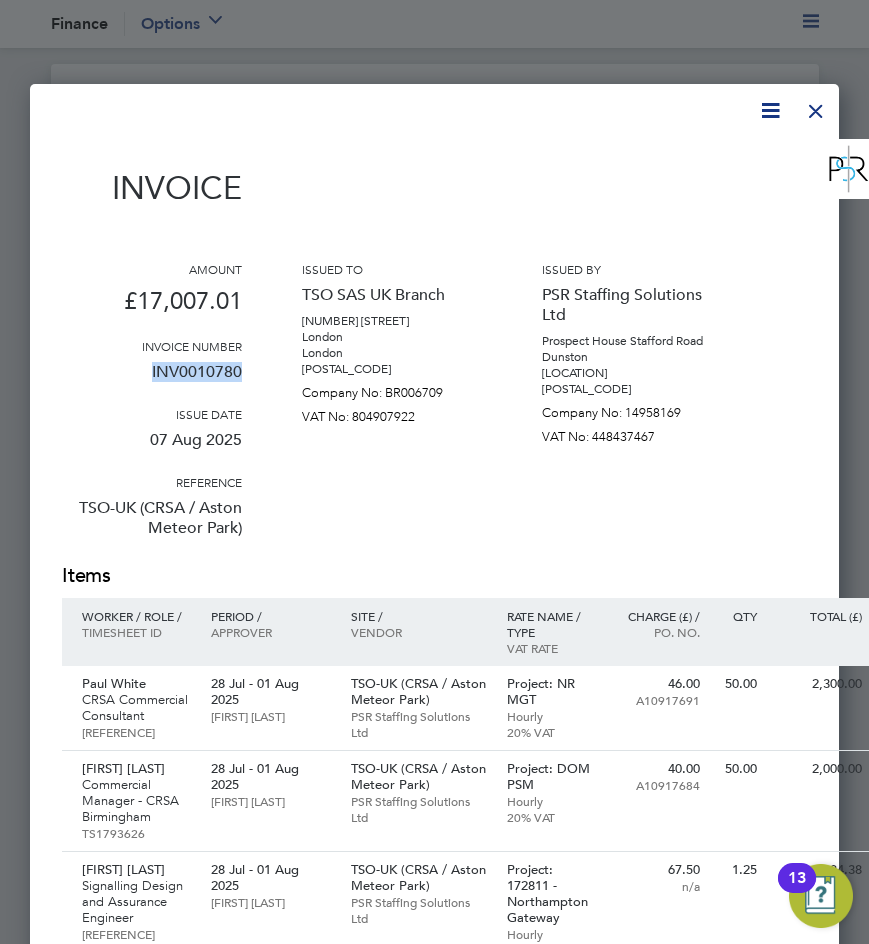 drag, startPoint x: 254, startPoint y: 373, endPoint x: 137, endPoint y: 373, distance: 117 